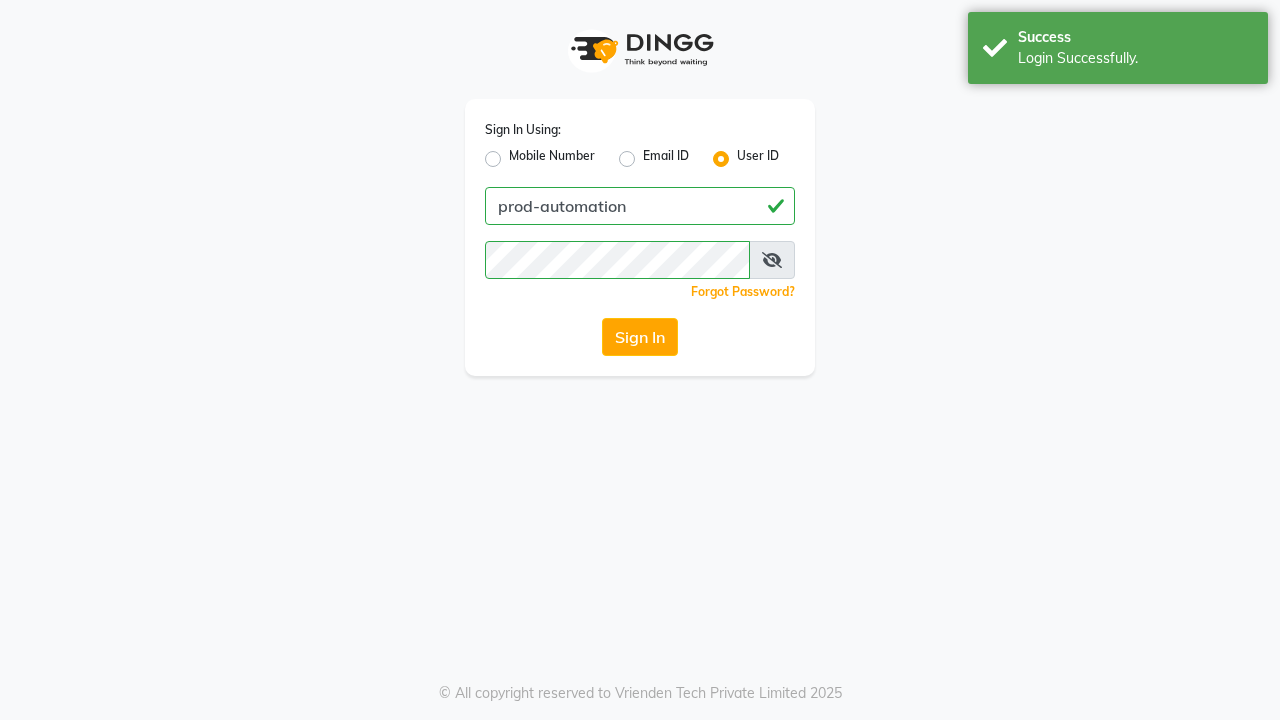 scroll, scrollTop: 0, scrollLeft: 0, axis: both 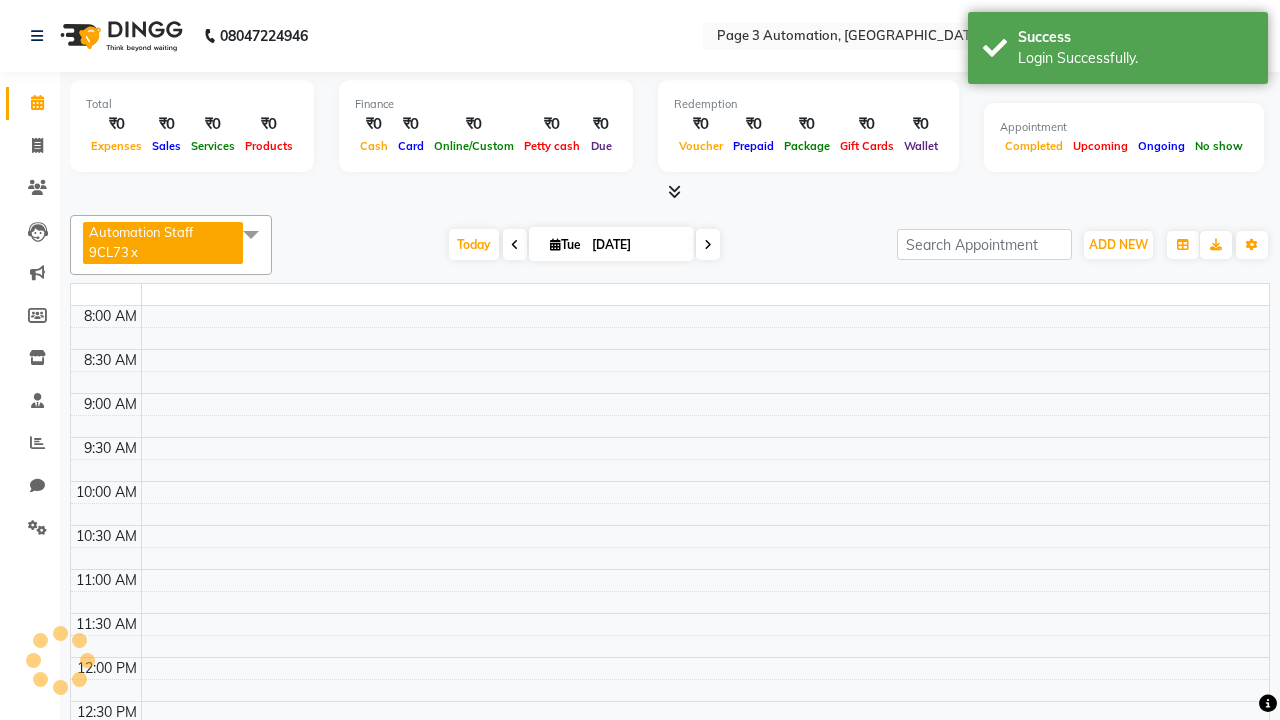 select on "en" 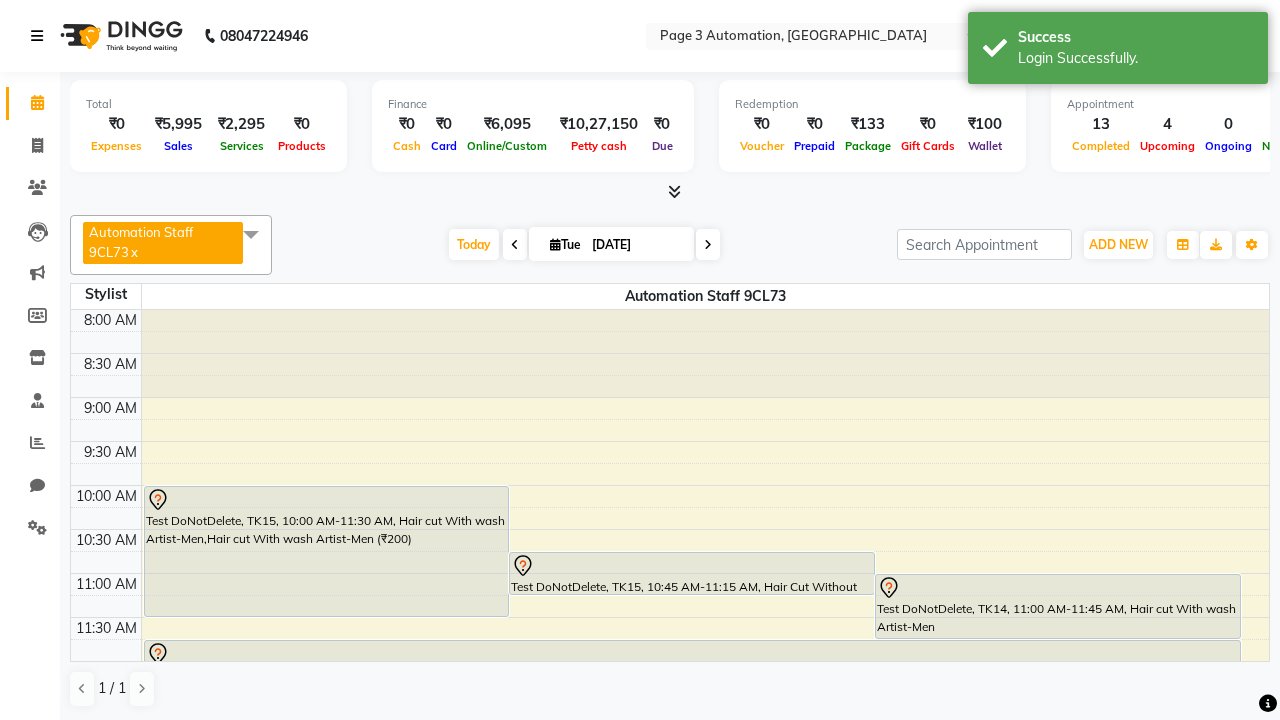 click at bounding box center [37, 36] 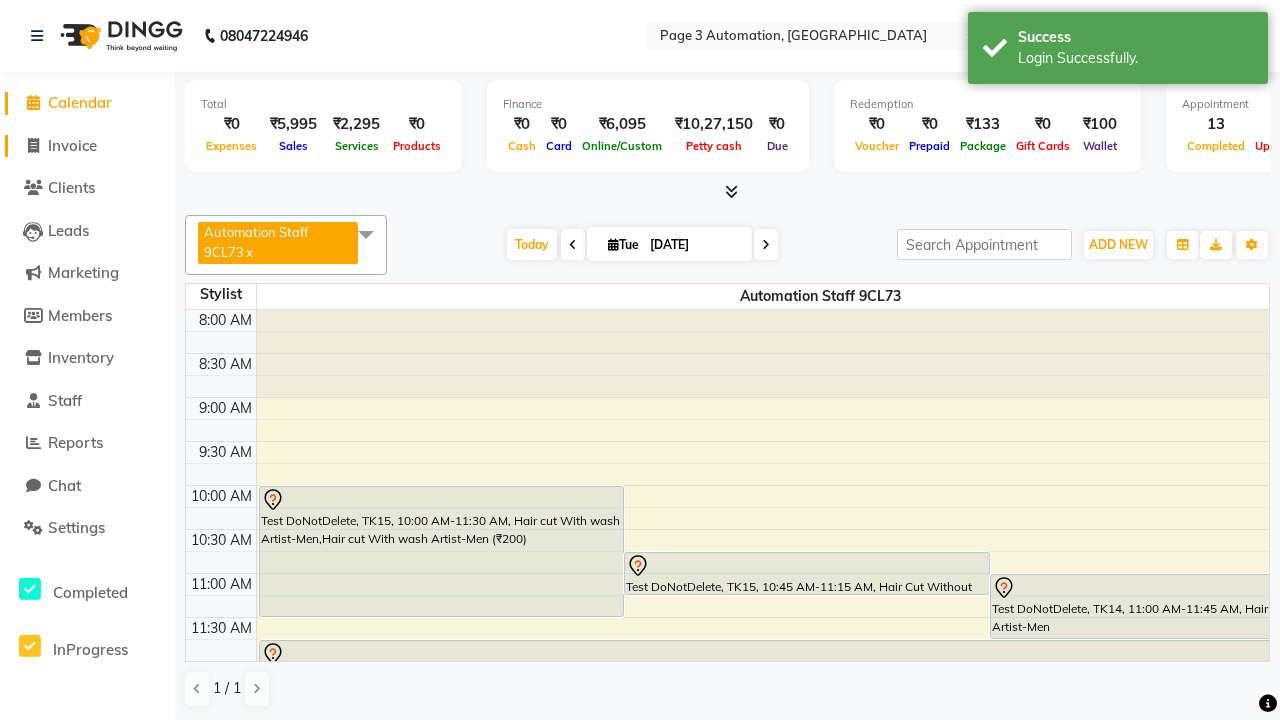 click on "Invoice" 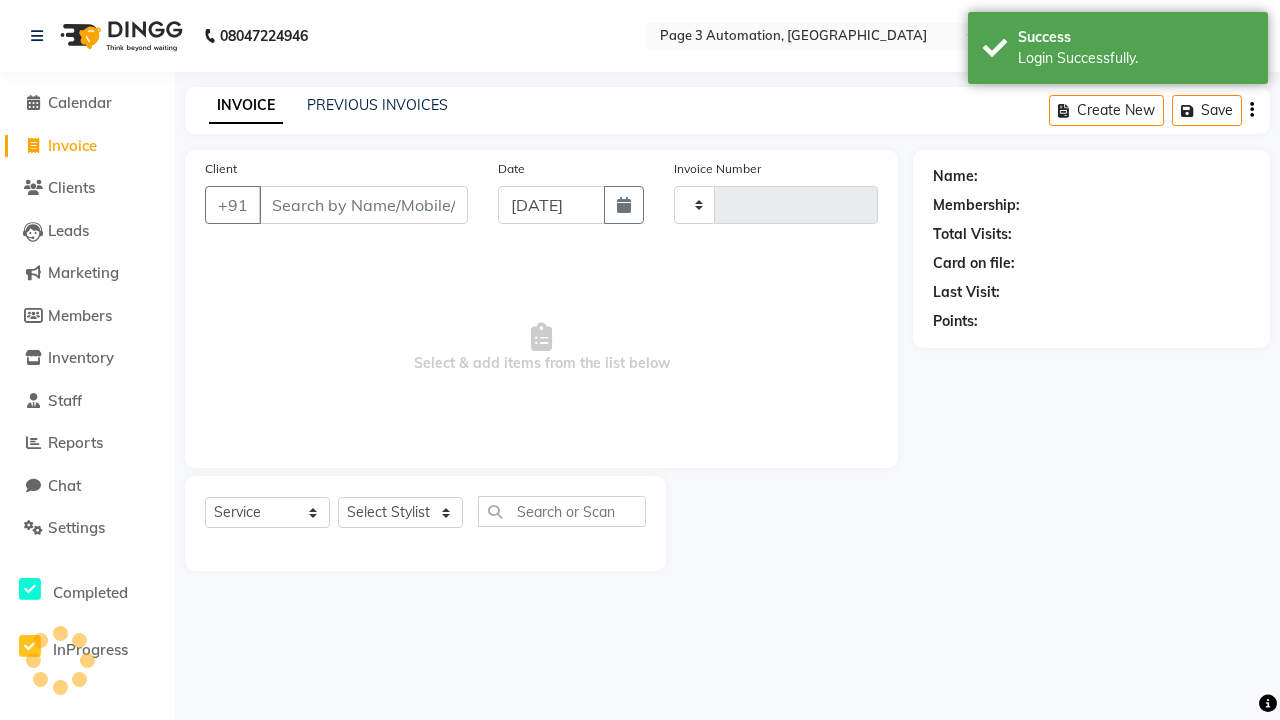 type on "6732" 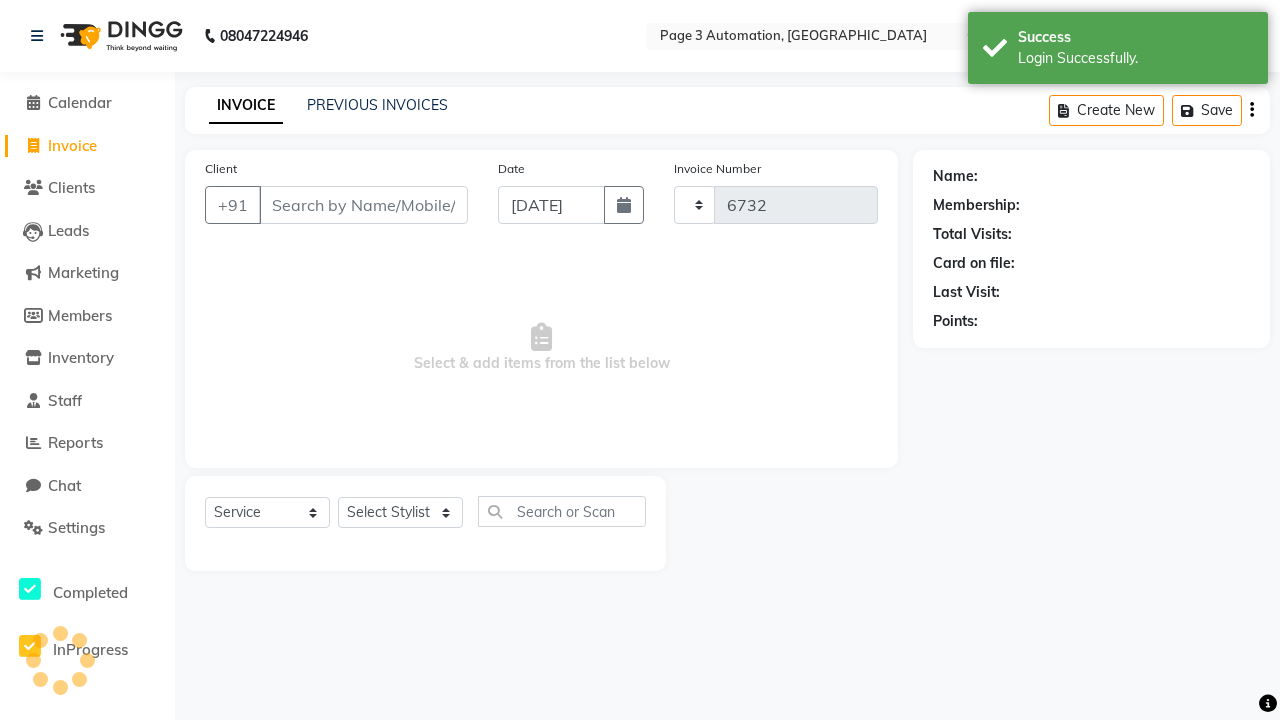 select on "2774" 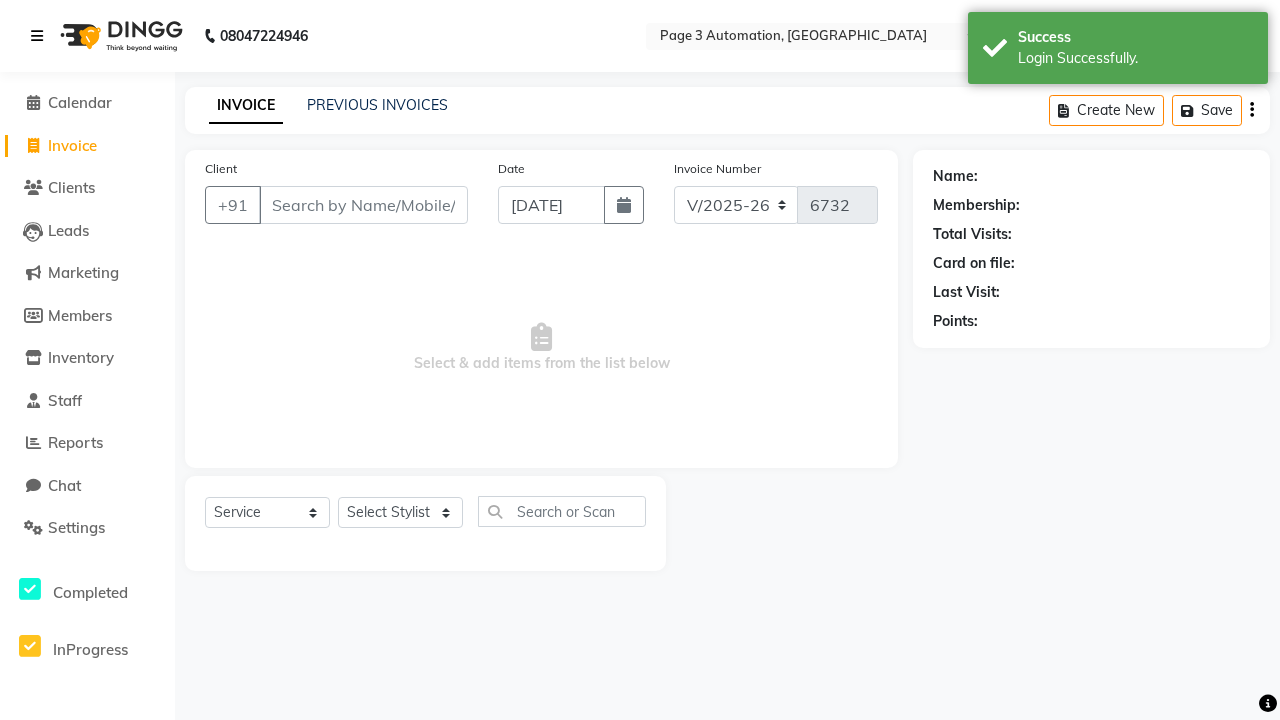 click at bounding box center [37, 36] 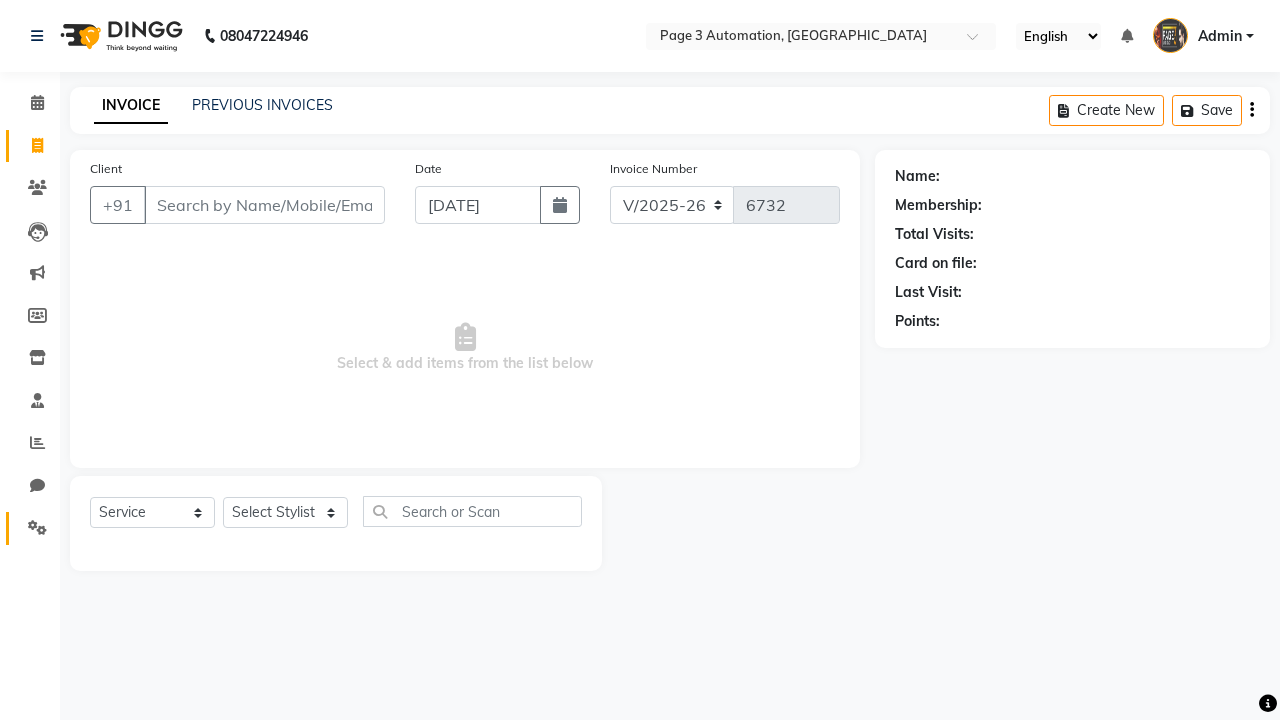 click 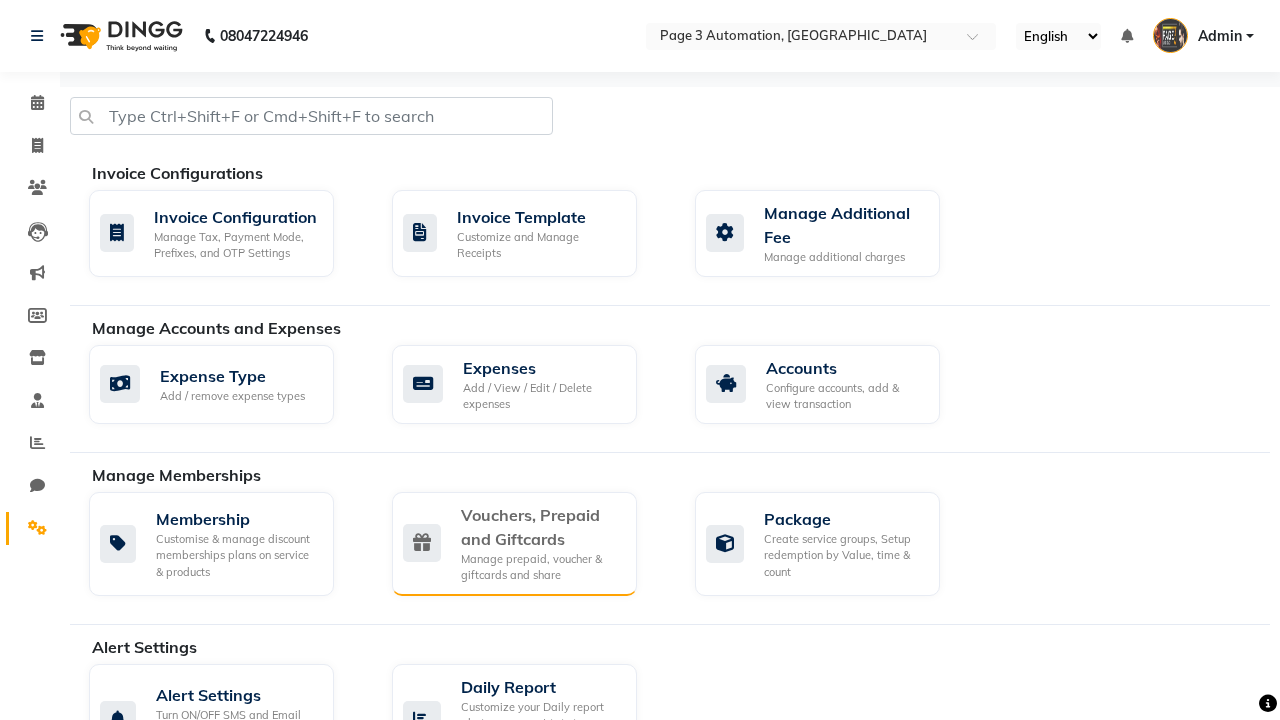 click on "Vouchers, Prepaid and Giftcards" 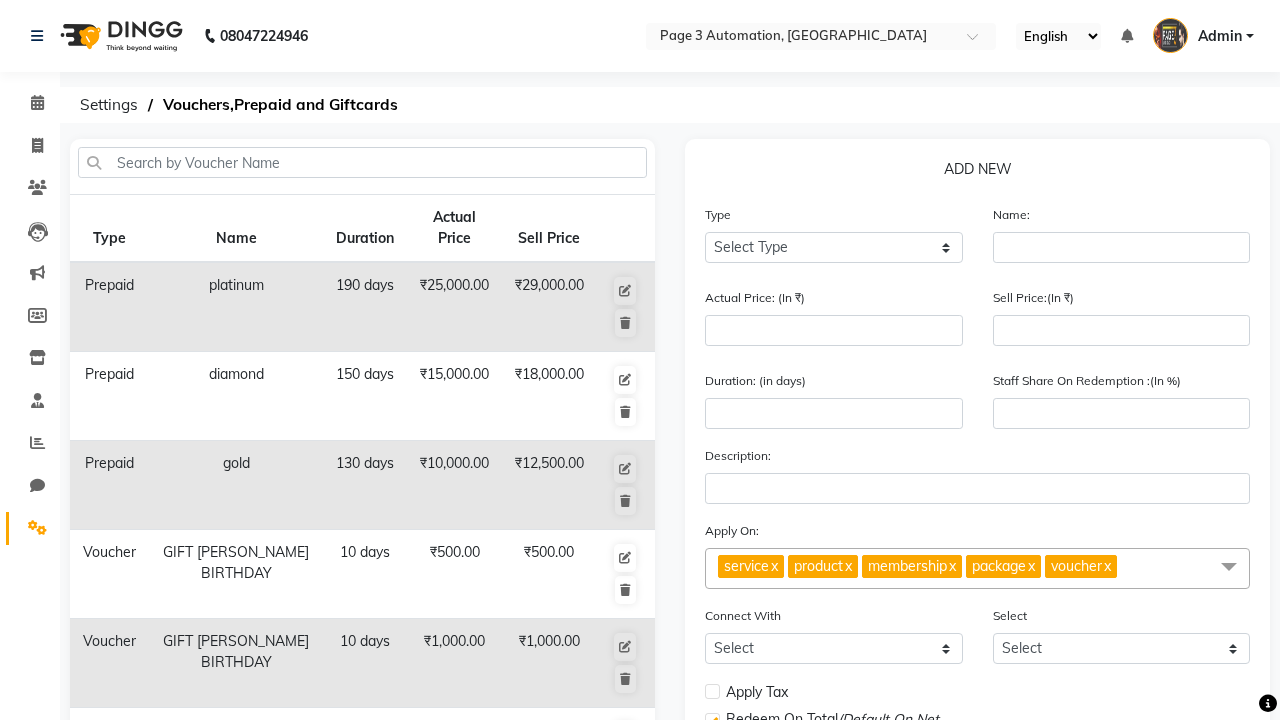 select on "V" 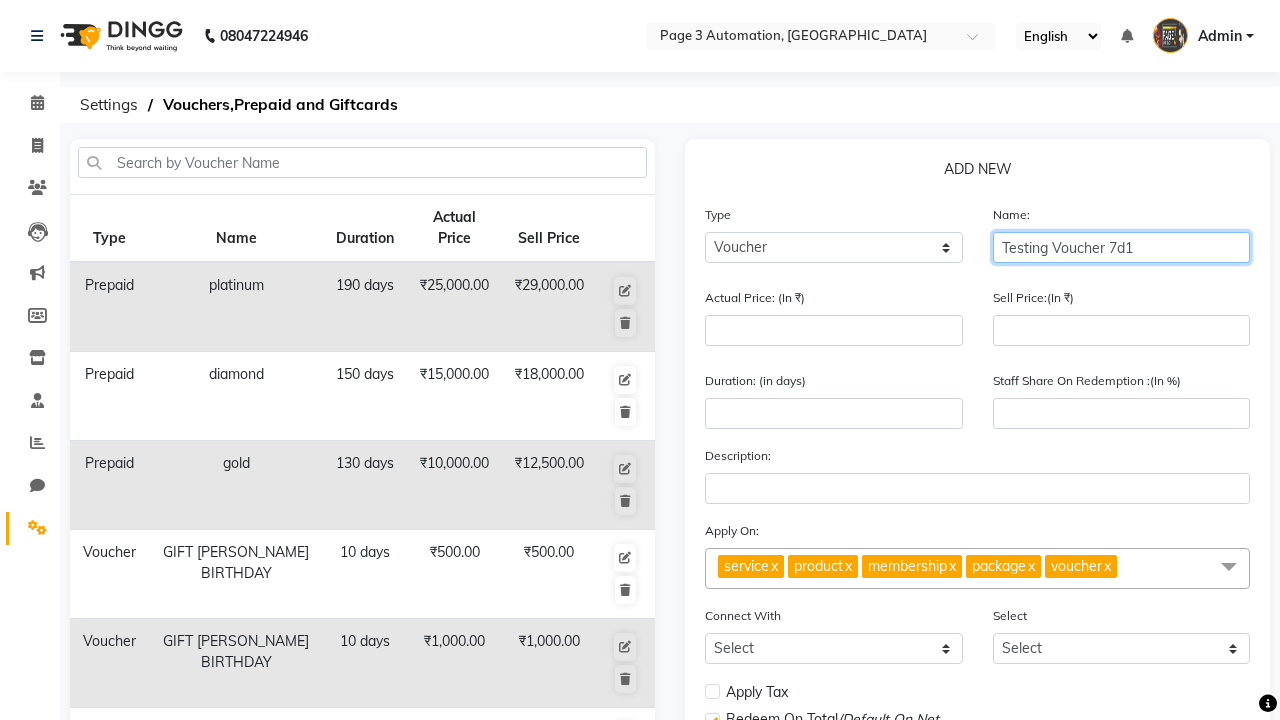 type on "Testing Voucher 7d1" 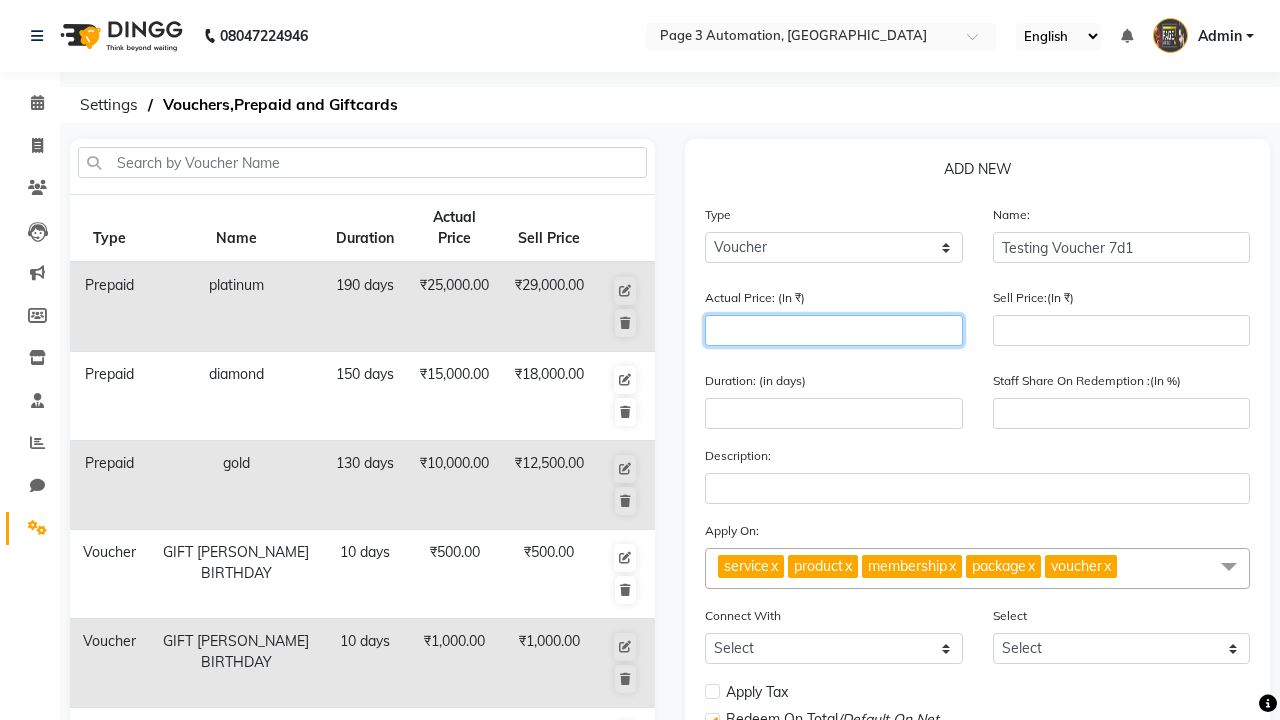 type on "1500" 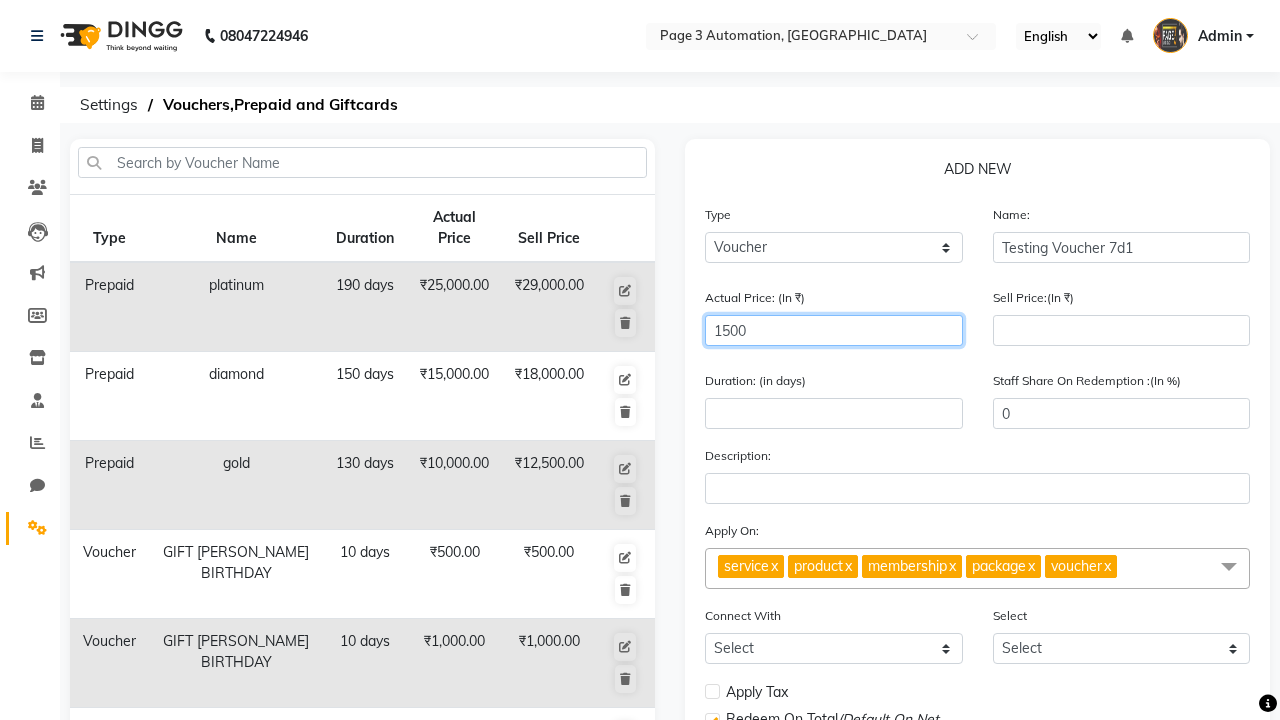 type on "1500" 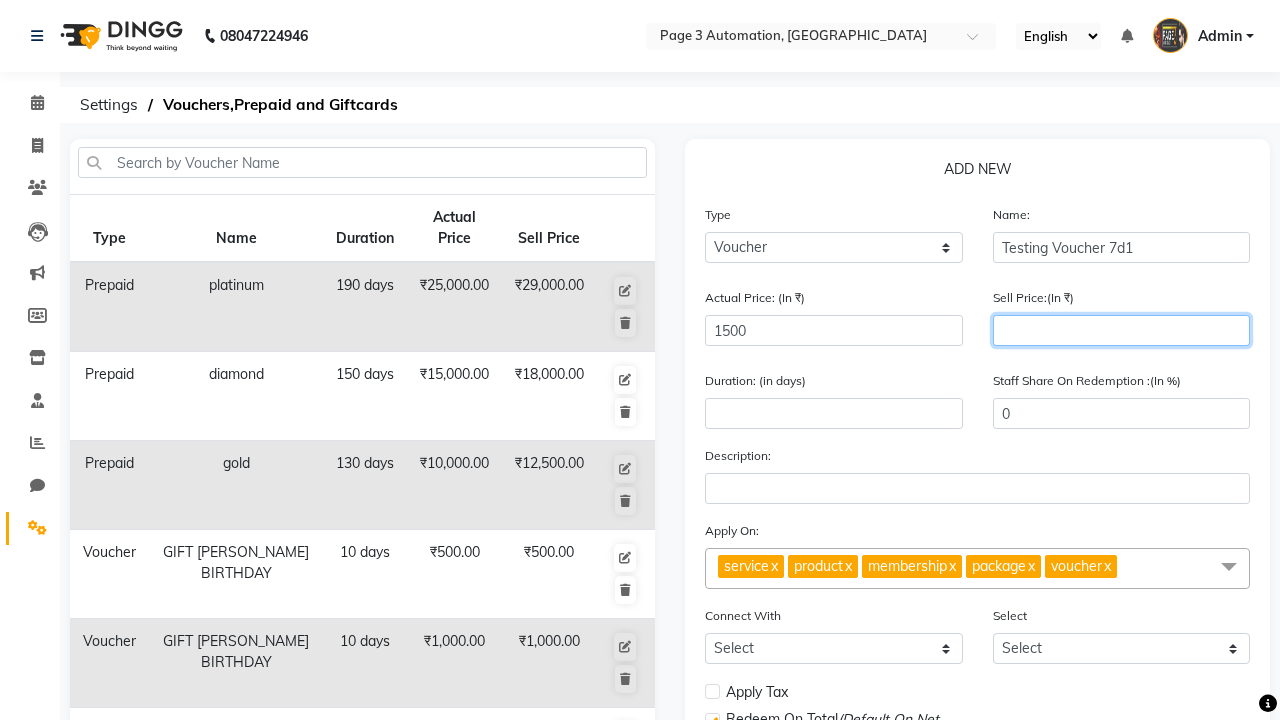 type on "1200" 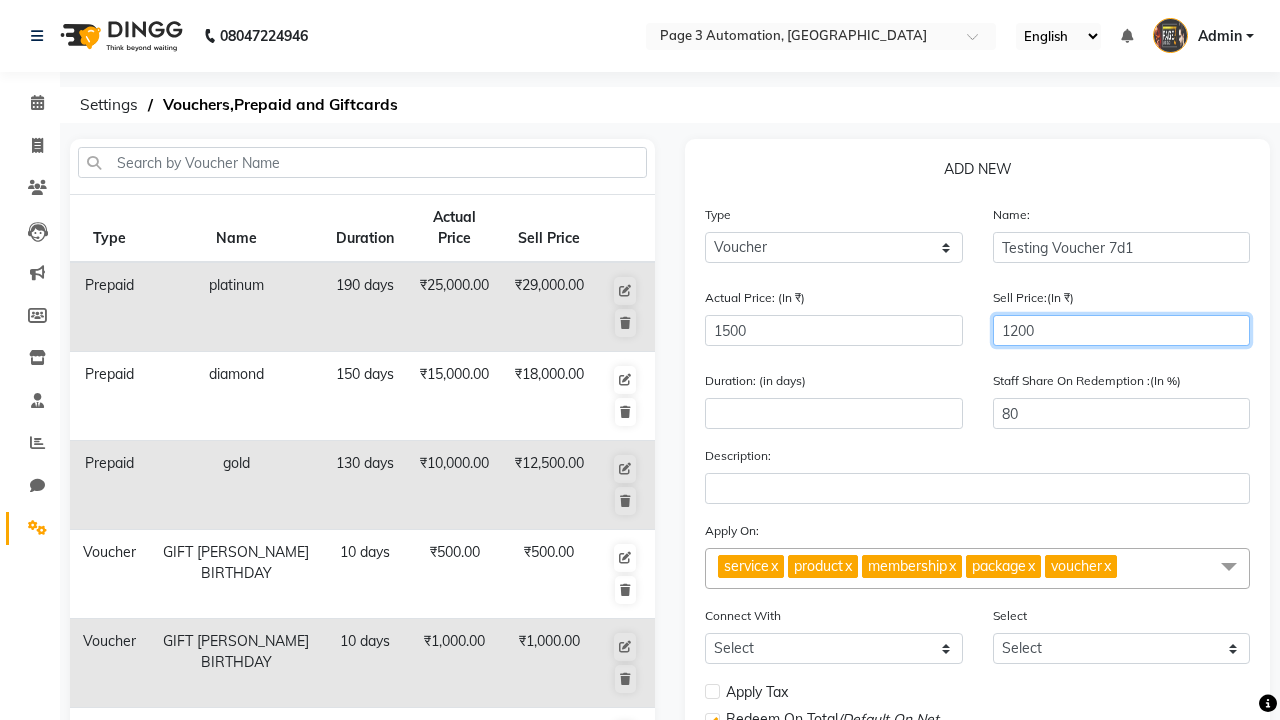 type on "1200" 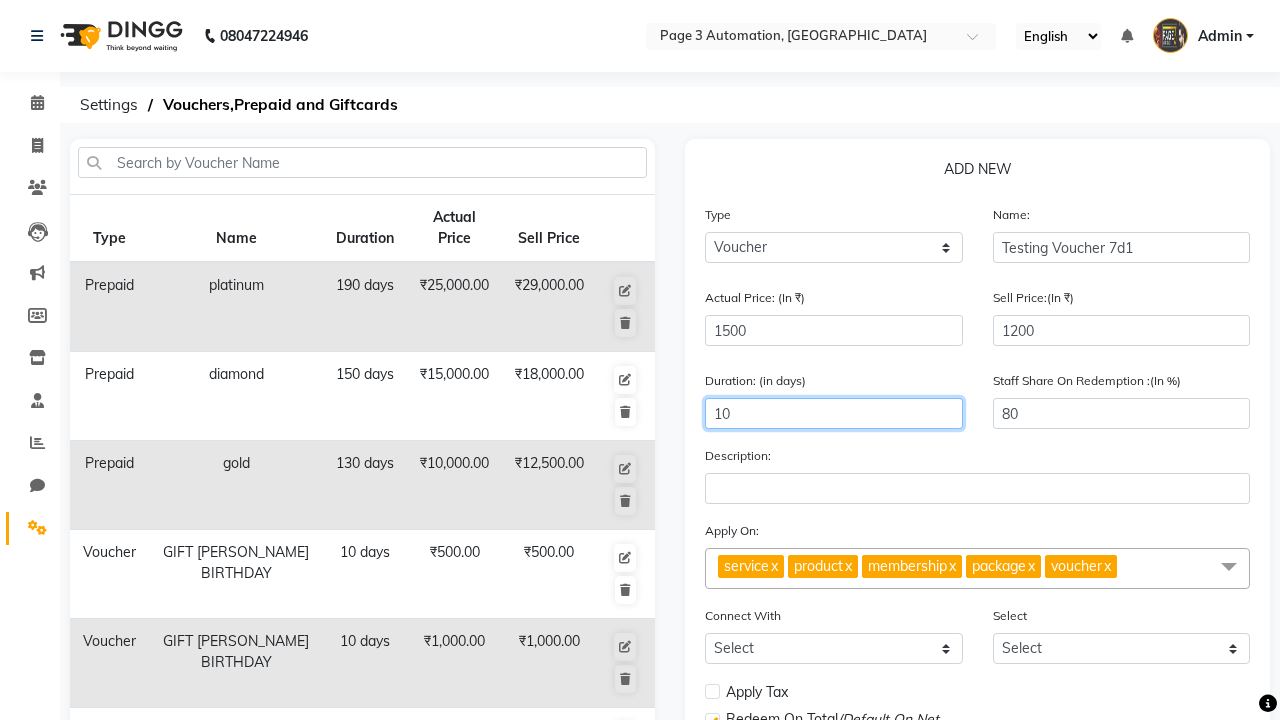 scroll, scrollTop: 497, scrollLeft: 0, axis: vertical 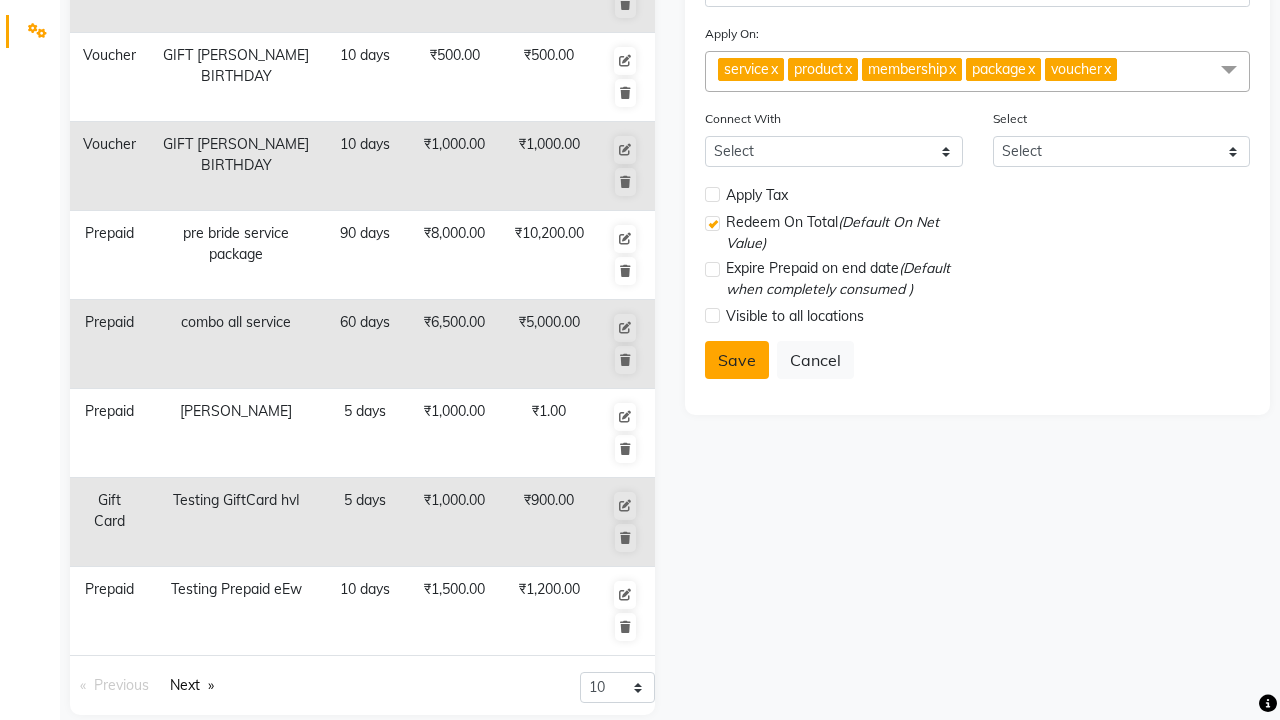type on "10" 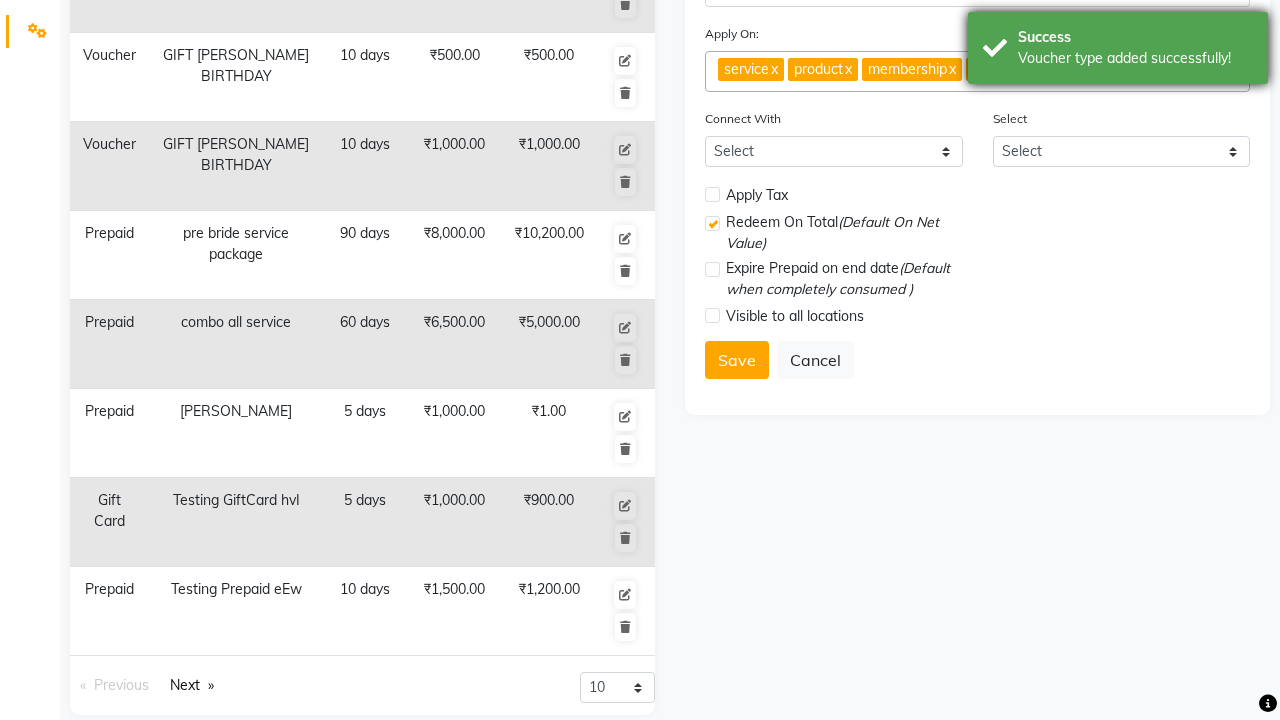 click on "Voucher type added successfully!" at bounding box center [1135, 58] 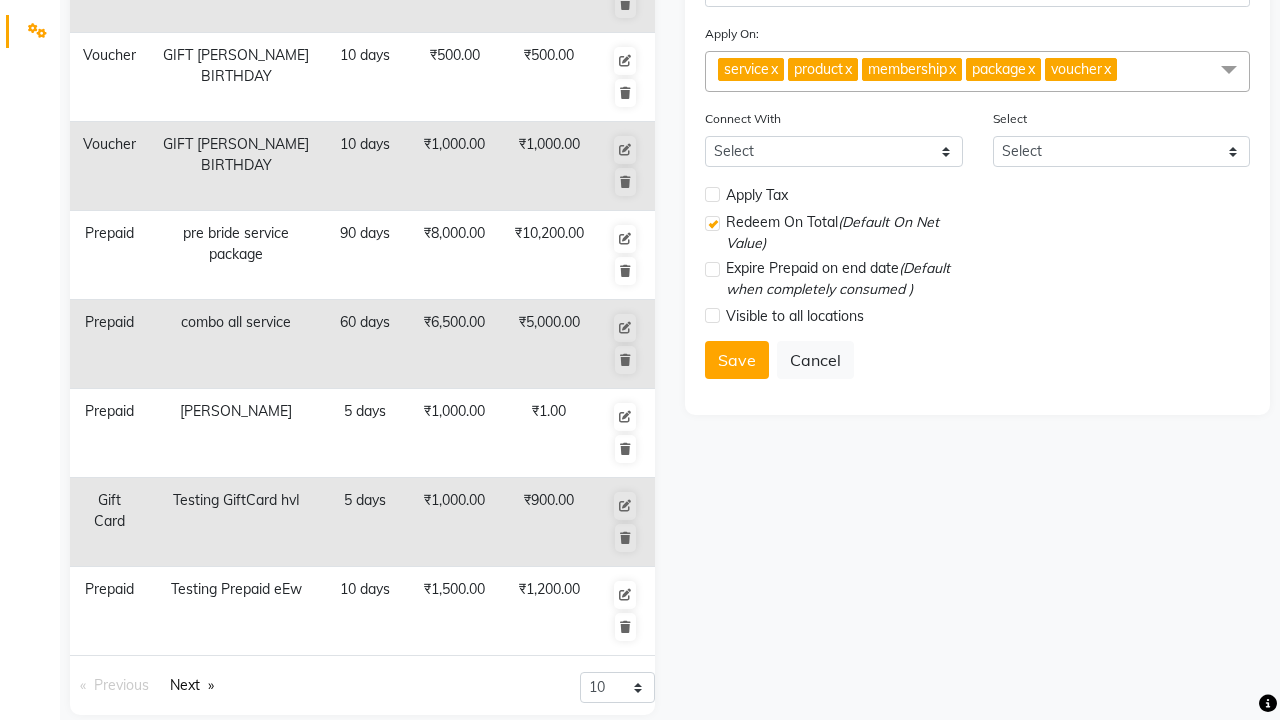click at bounding box center (37, -461) 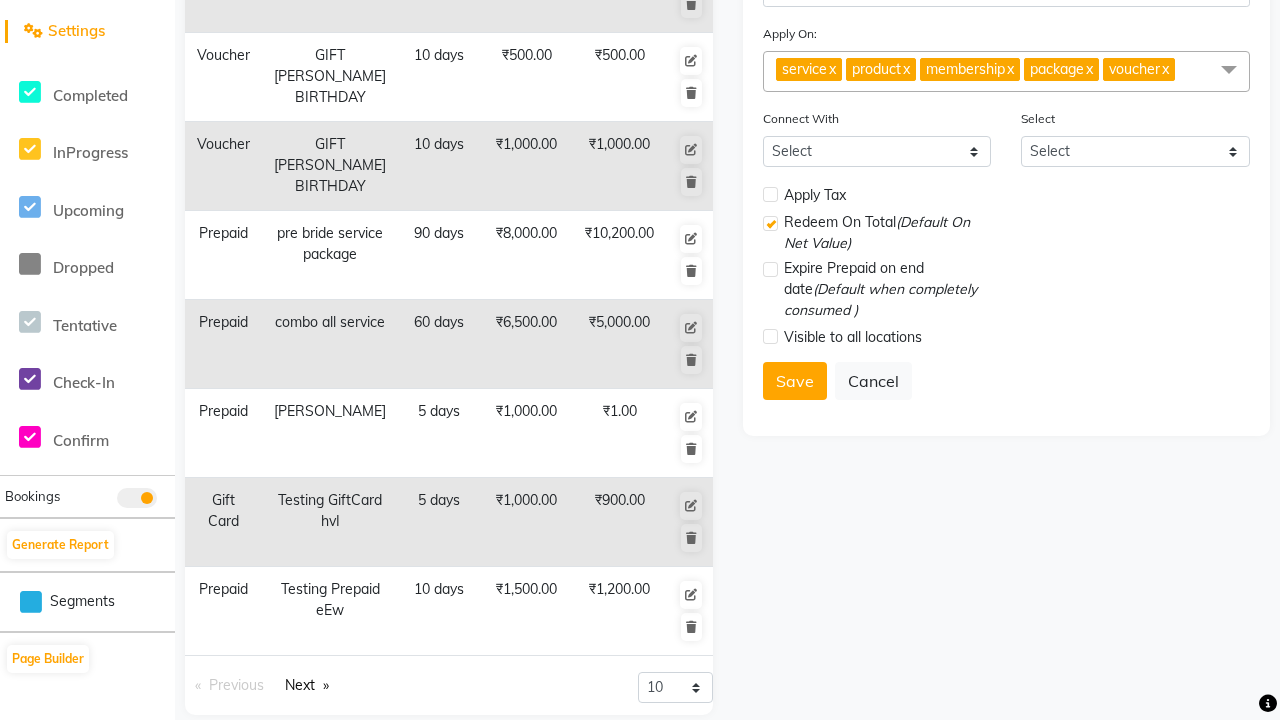 scroll, scrollTop: 0, scrollLeft: 0, axis: both 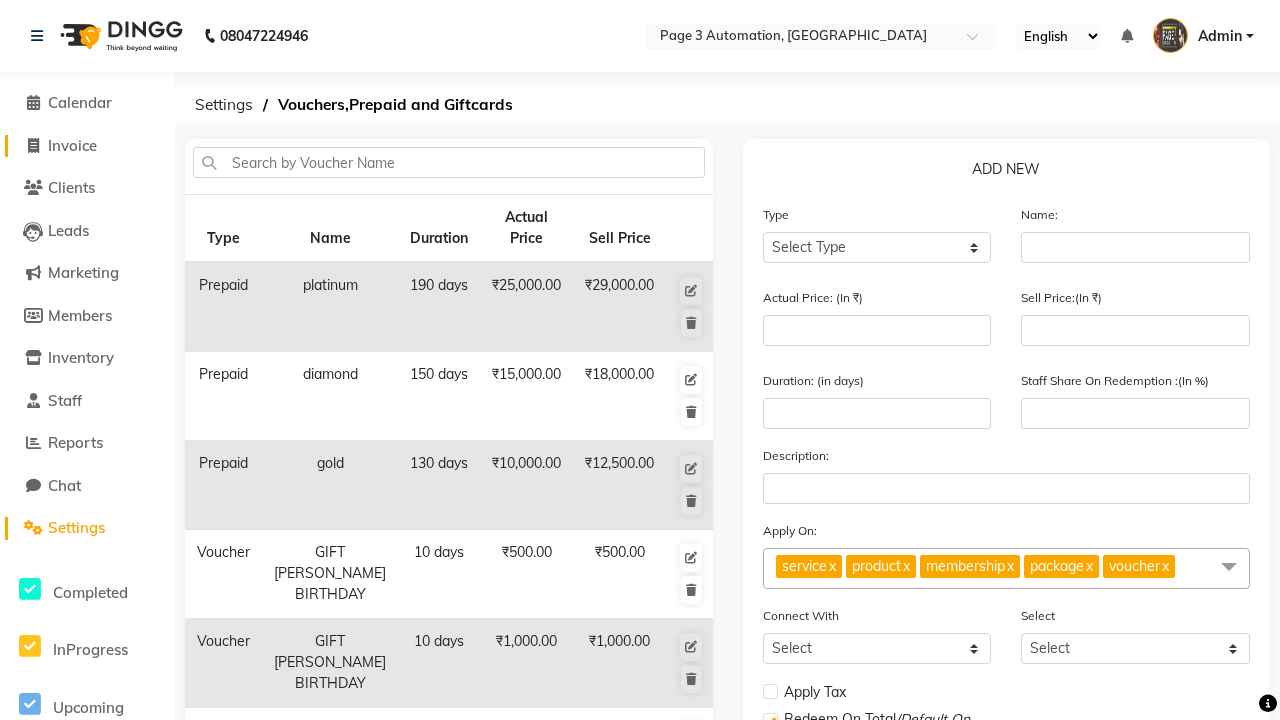 click on "Invoice" 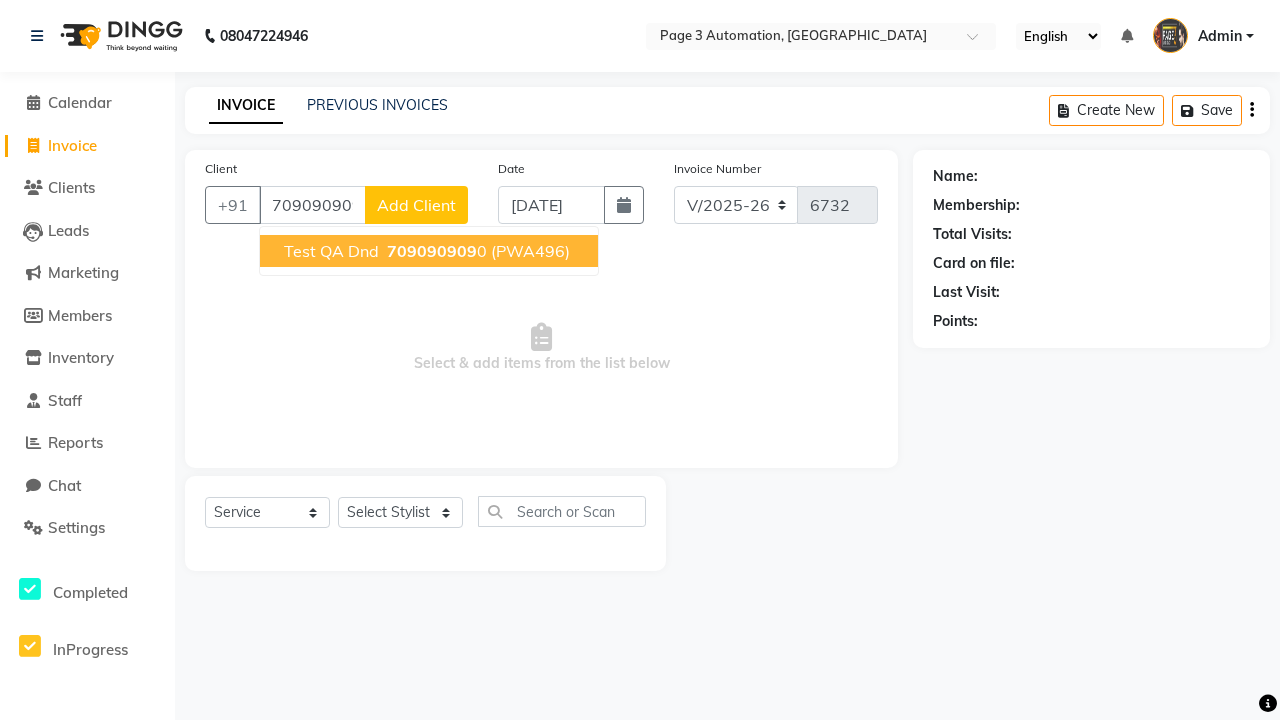 click on "709090909" at bounding box center (432, 251) 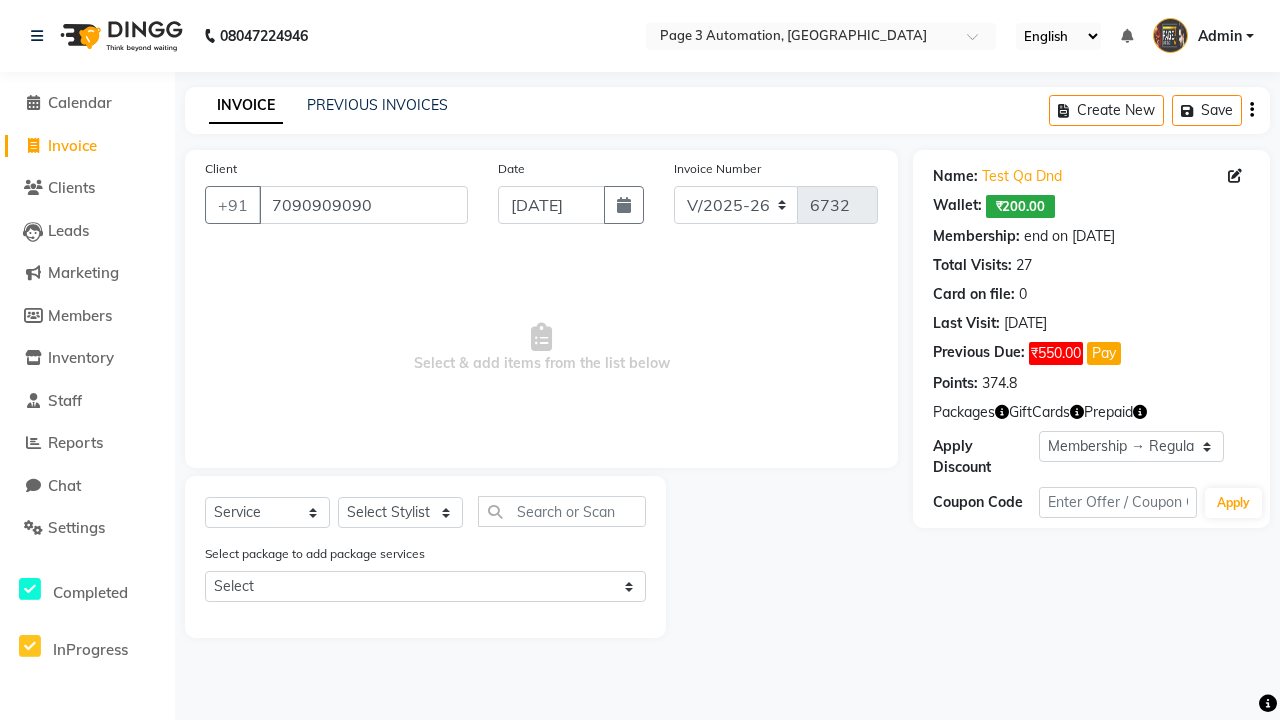select on "0:" 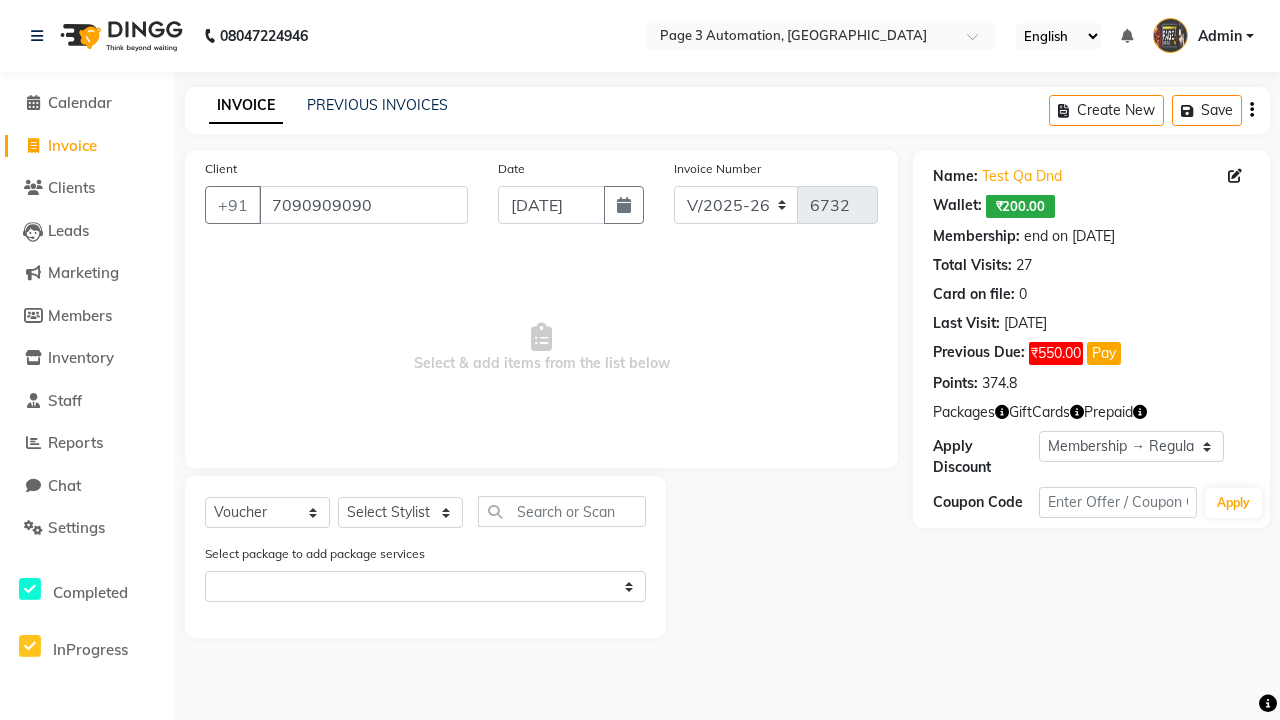 select on "71572" 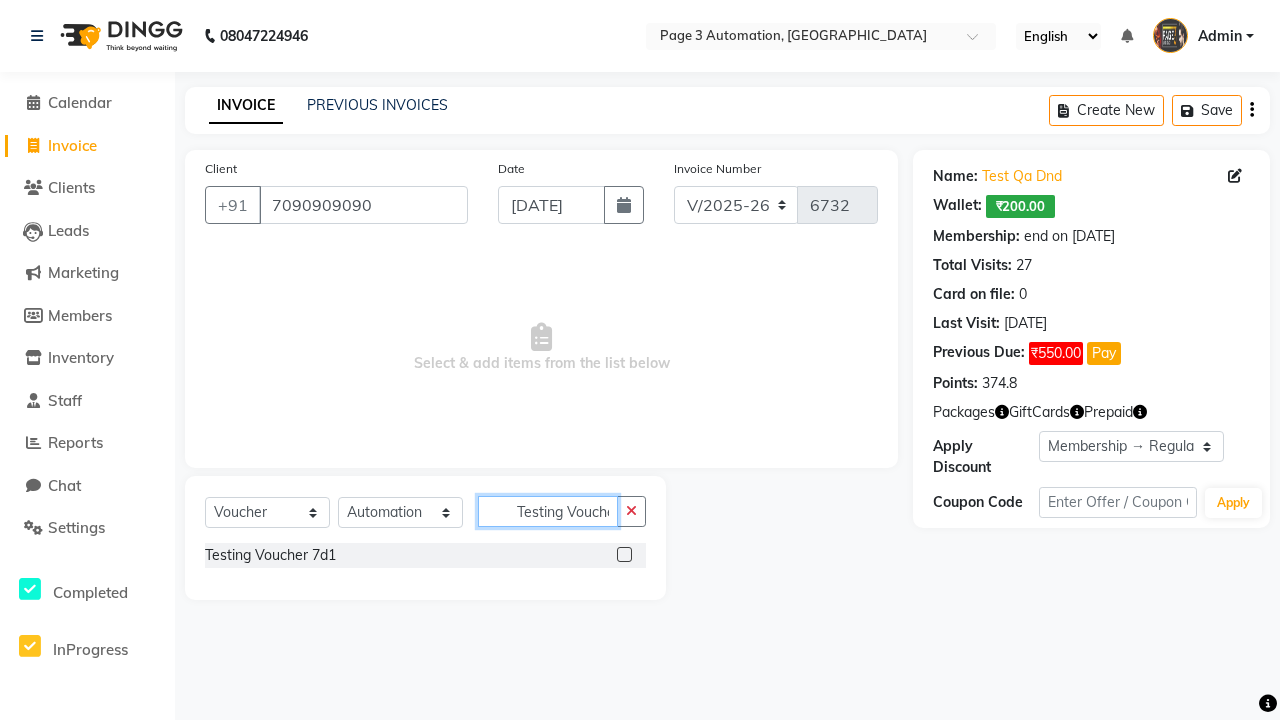 scroll, scrollTop: 0, scrollLeft: 11, axis: horizontal 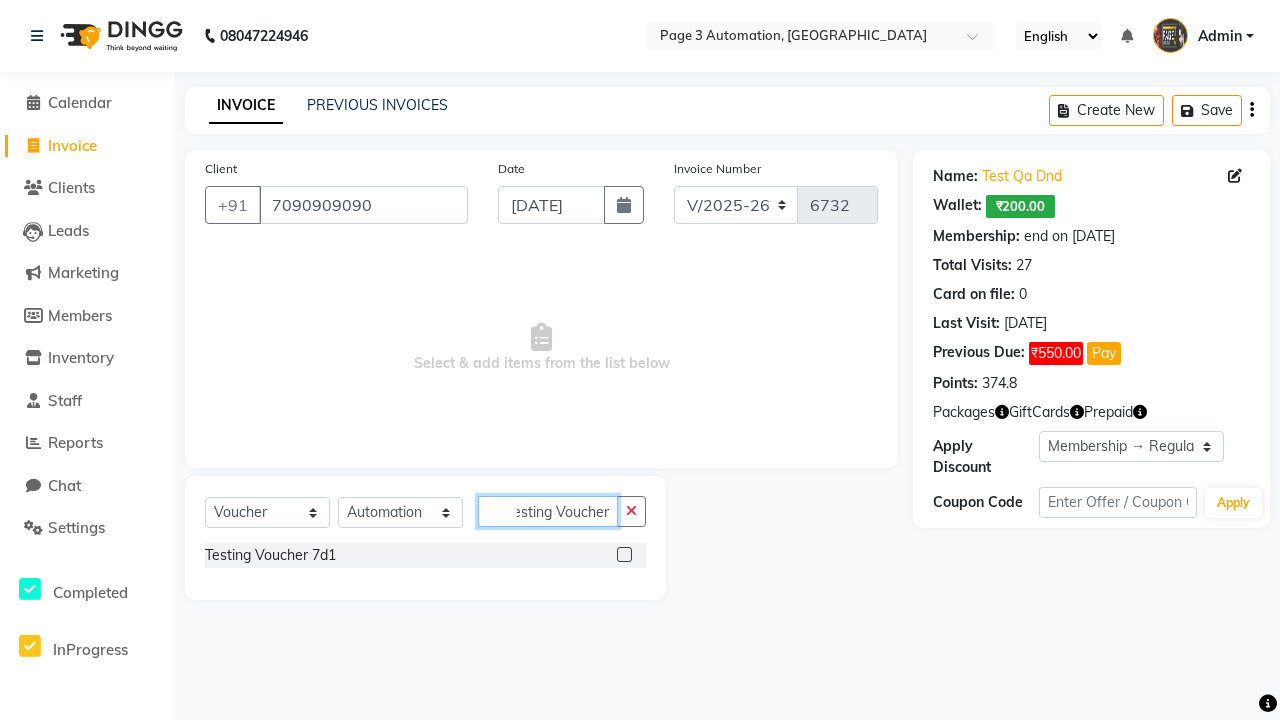 type on "Testing Voucher 7d1" 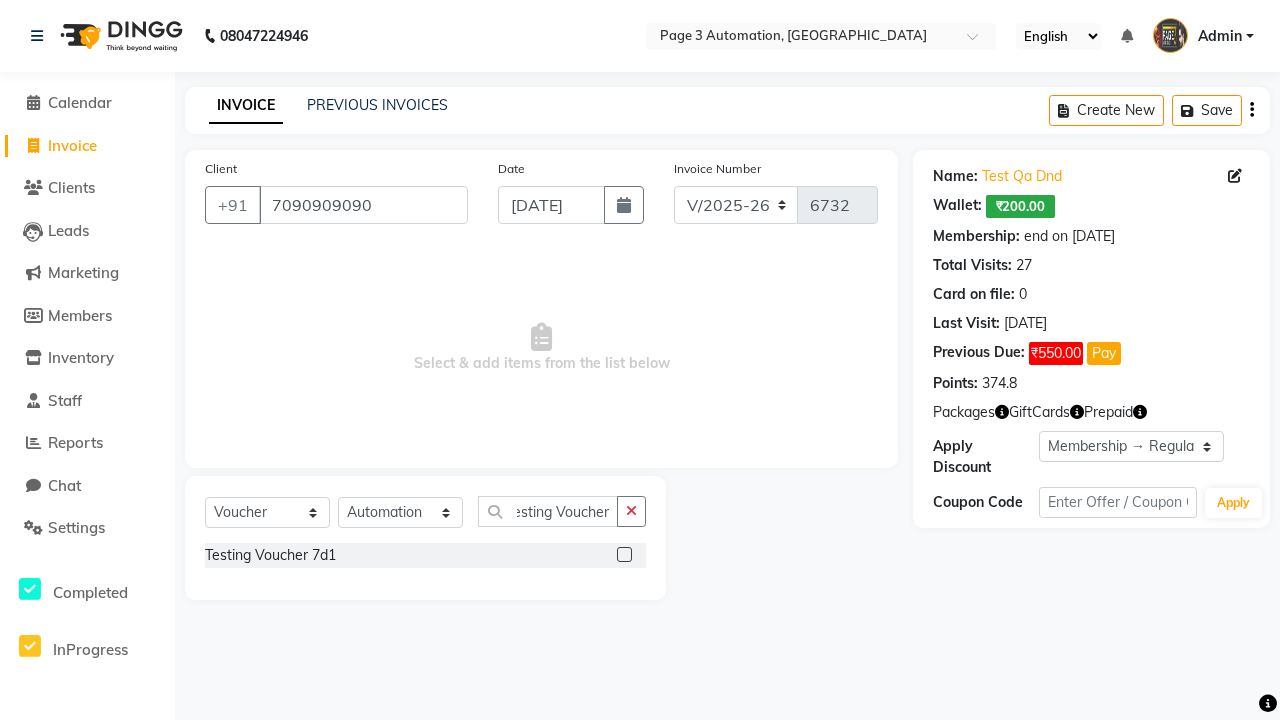 click 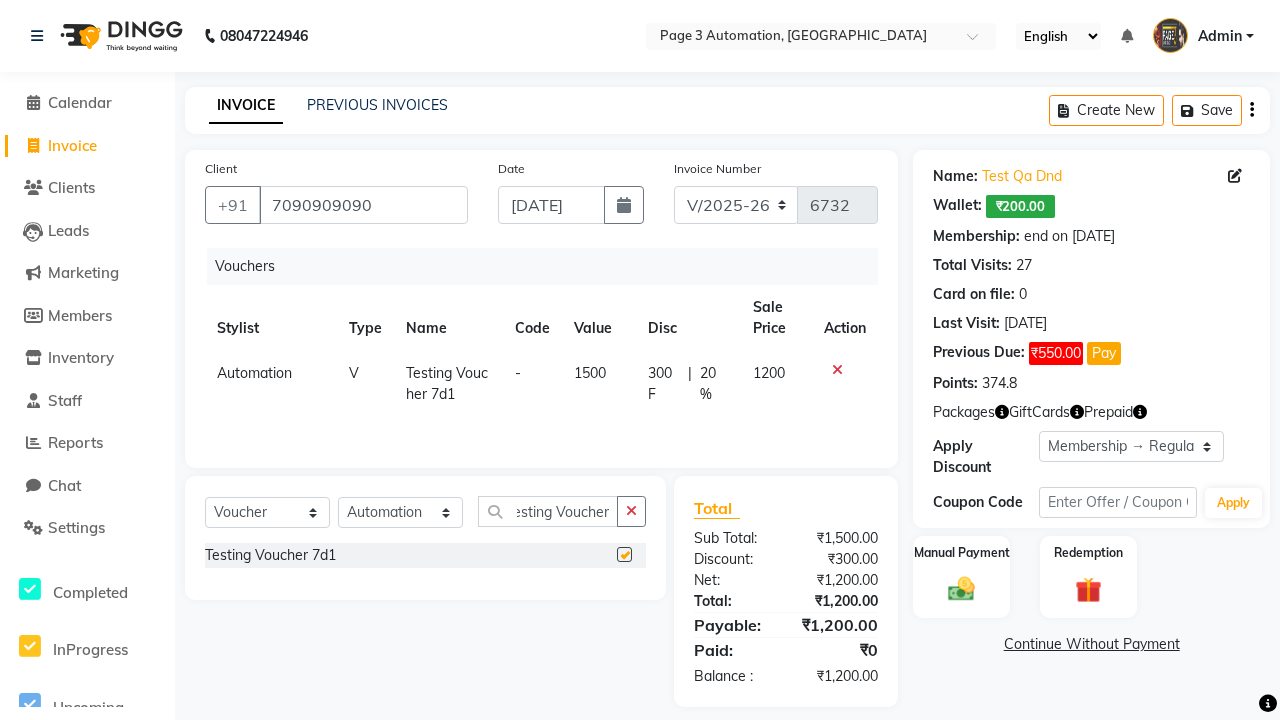 scroll, scrollTop: 0, scrollLeft: 0, axis: both 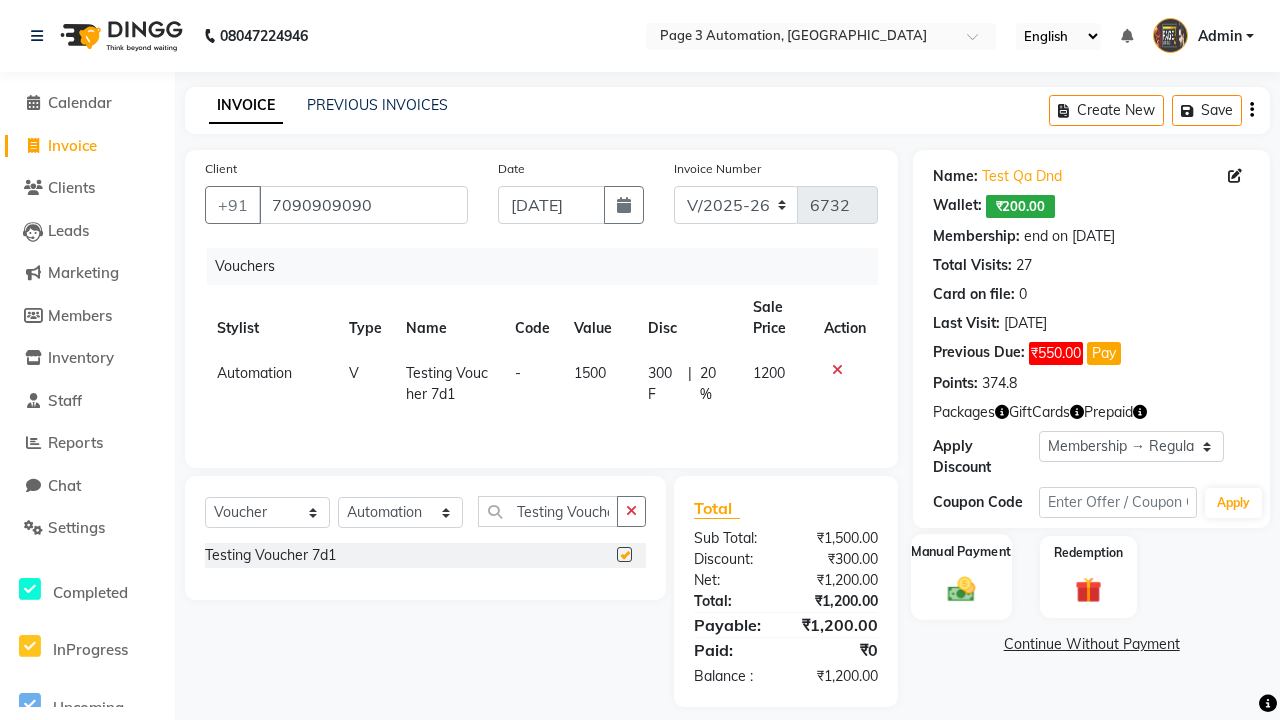 click 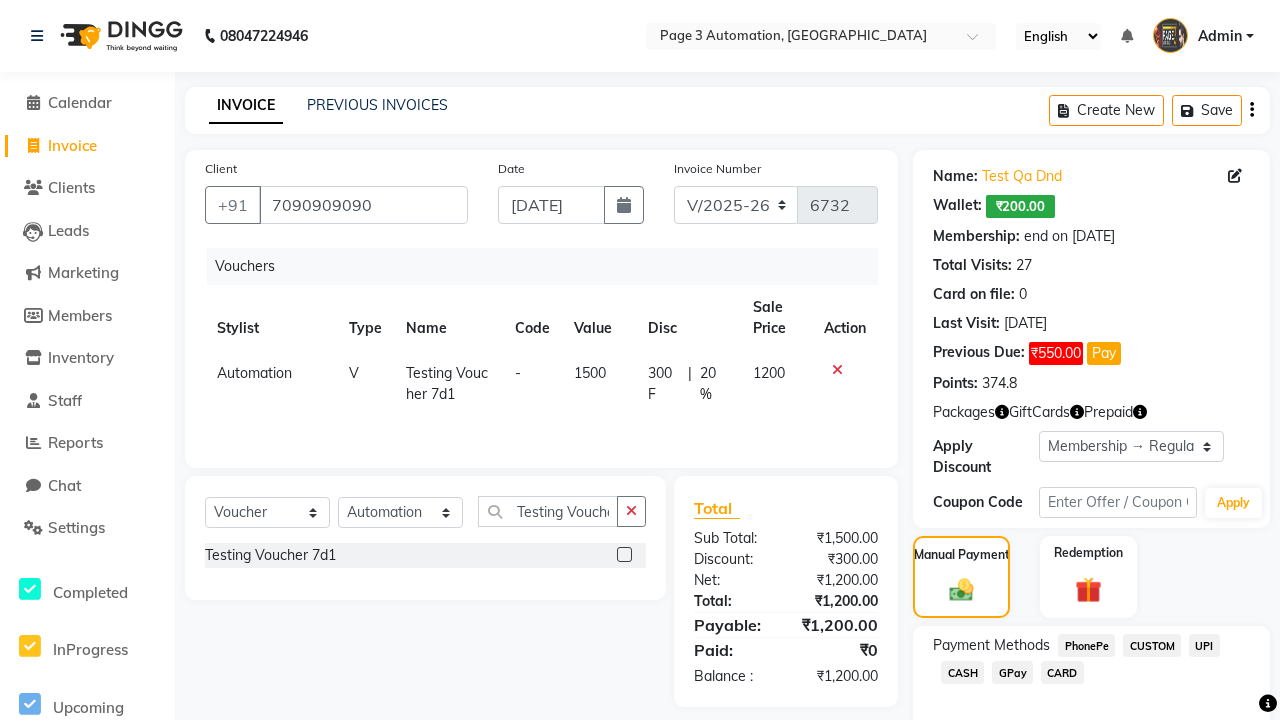 click on "PhonePe" 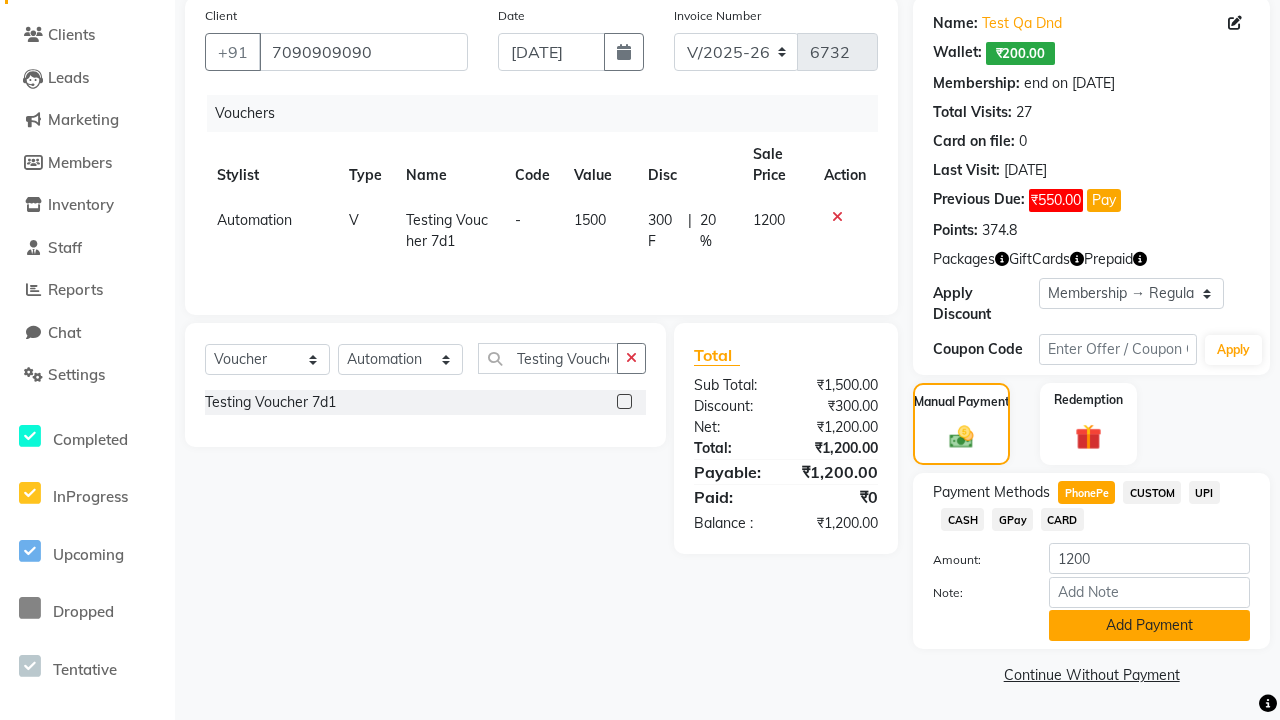 click on "Add Payment" 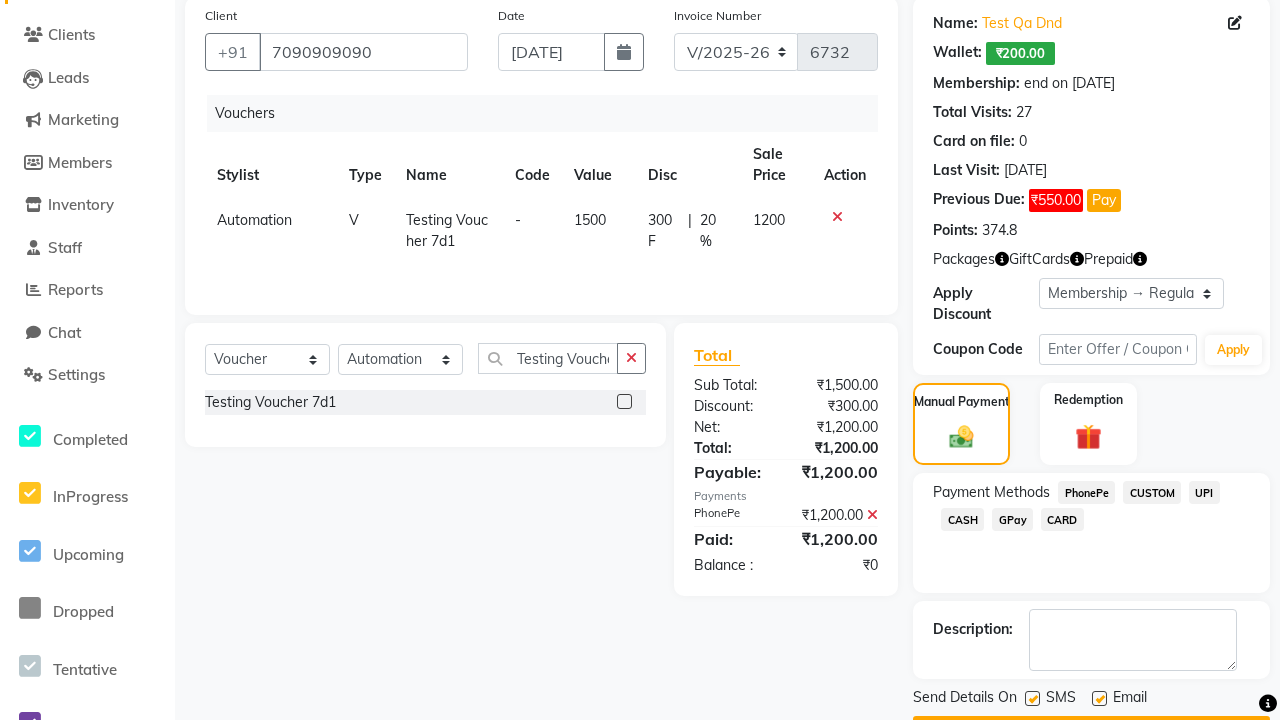 click 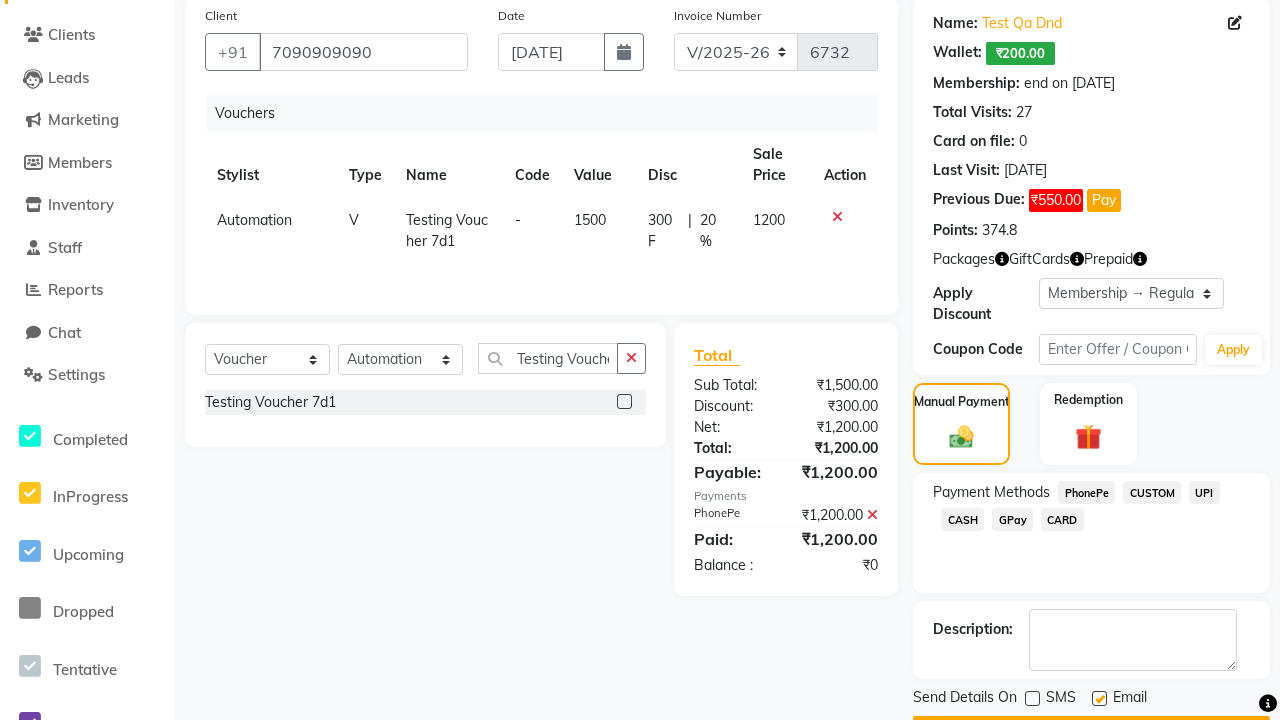 click 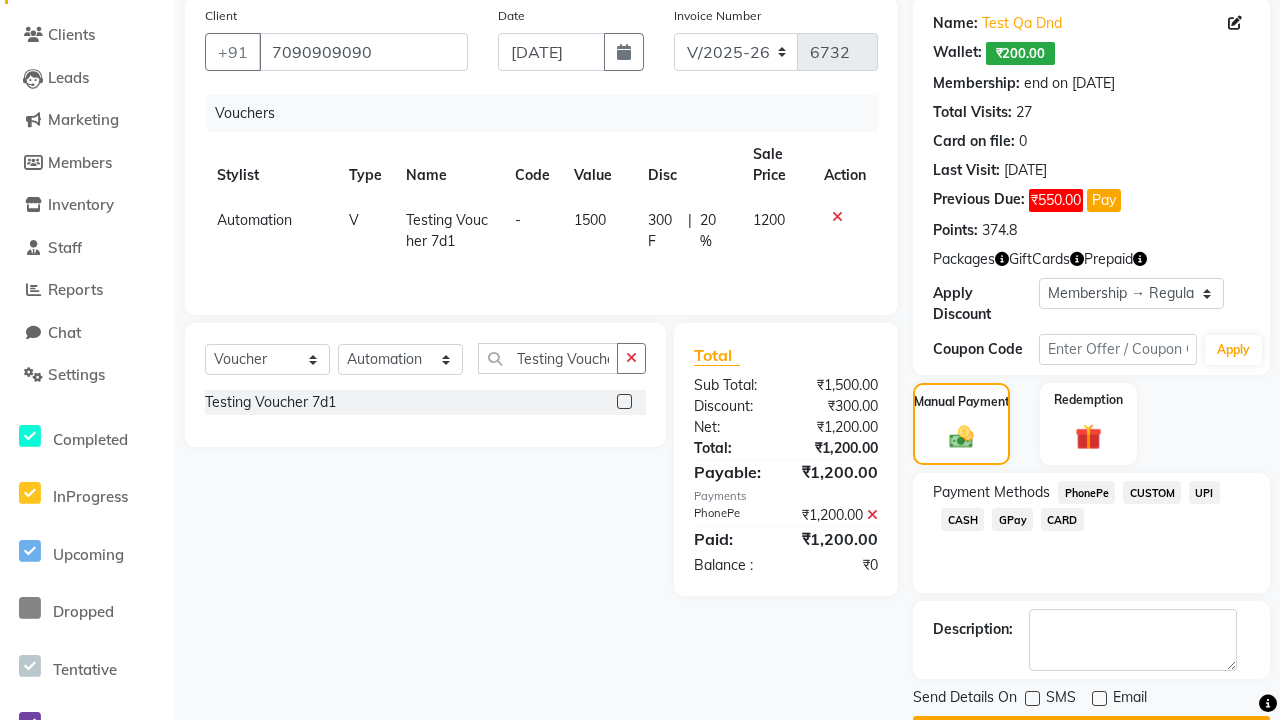 click on "Checkout" 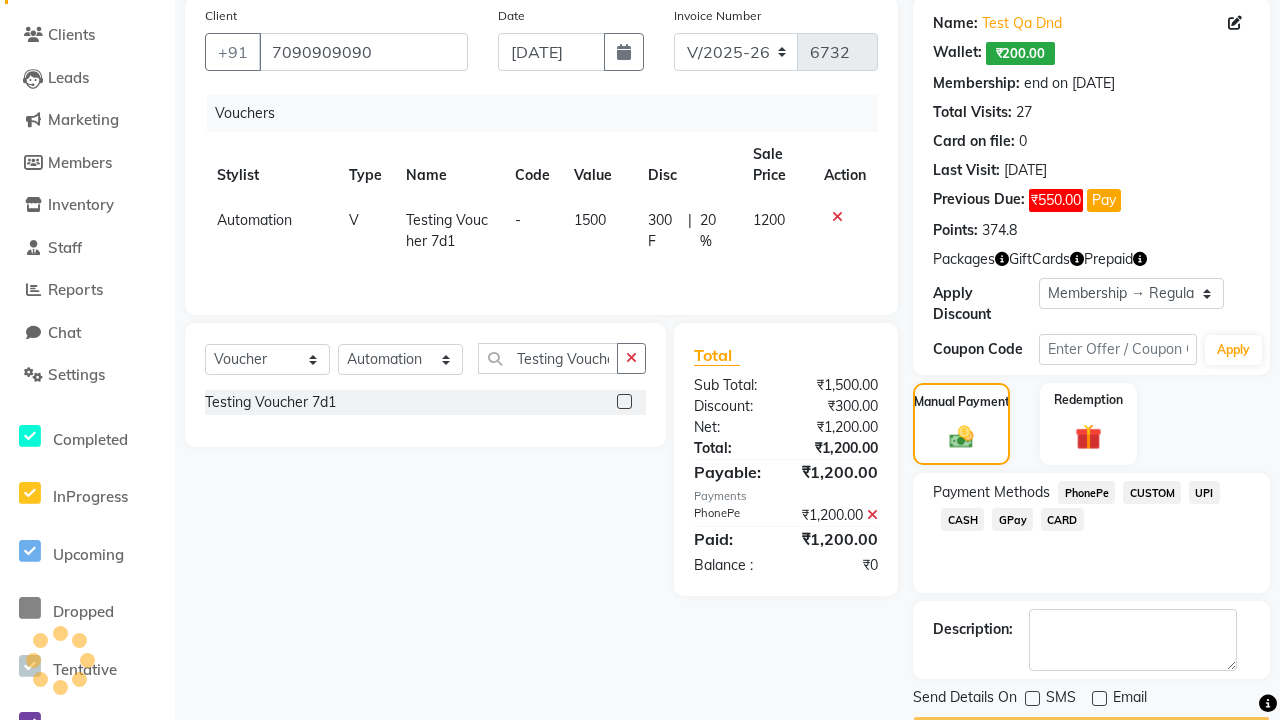 scroll, scrollTop: 180, scrollLeft: 0, axis: vertical 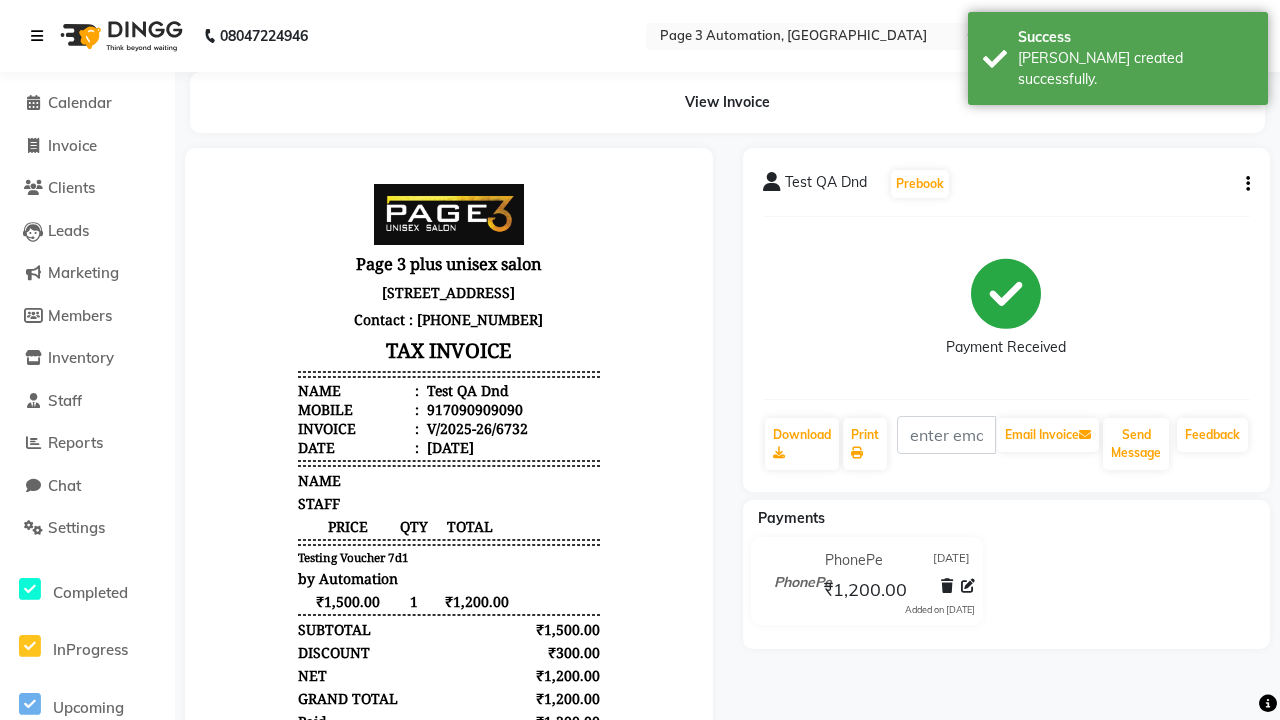 click on "[PERSON_NAME] created successfully." at bounding box center (1135, 69) 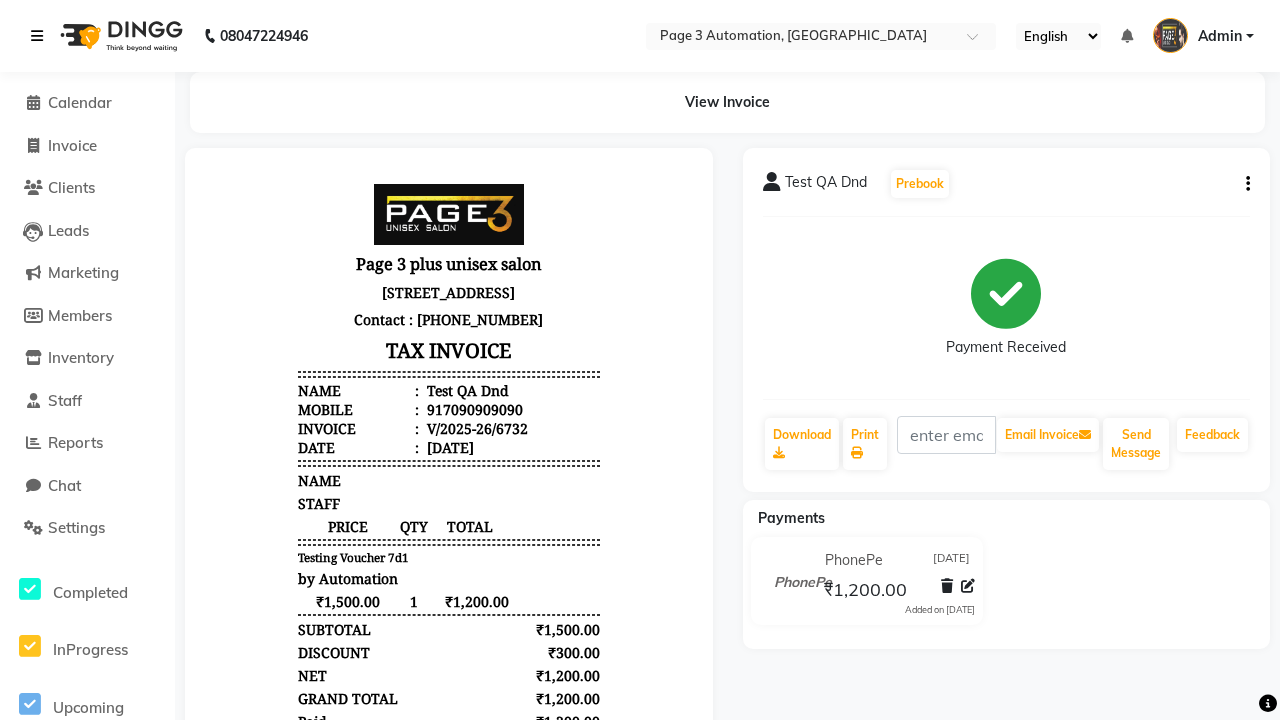 click at bounding box center (37, 36) 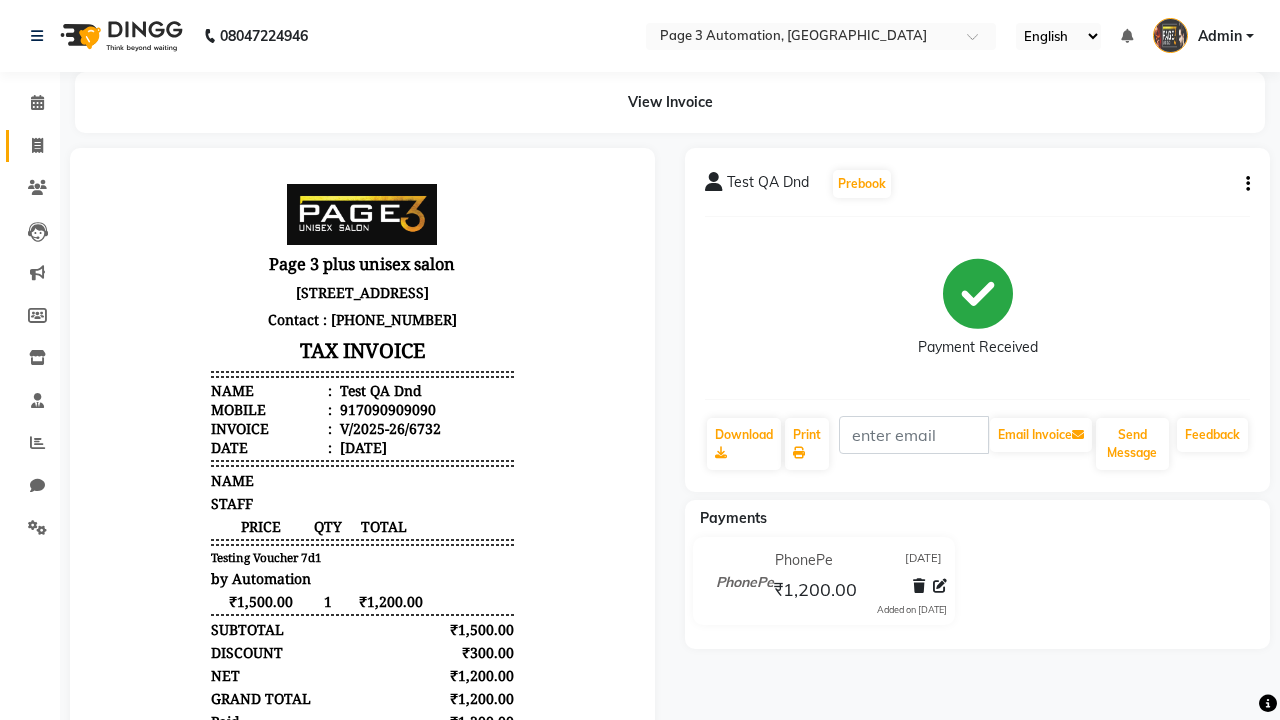 click 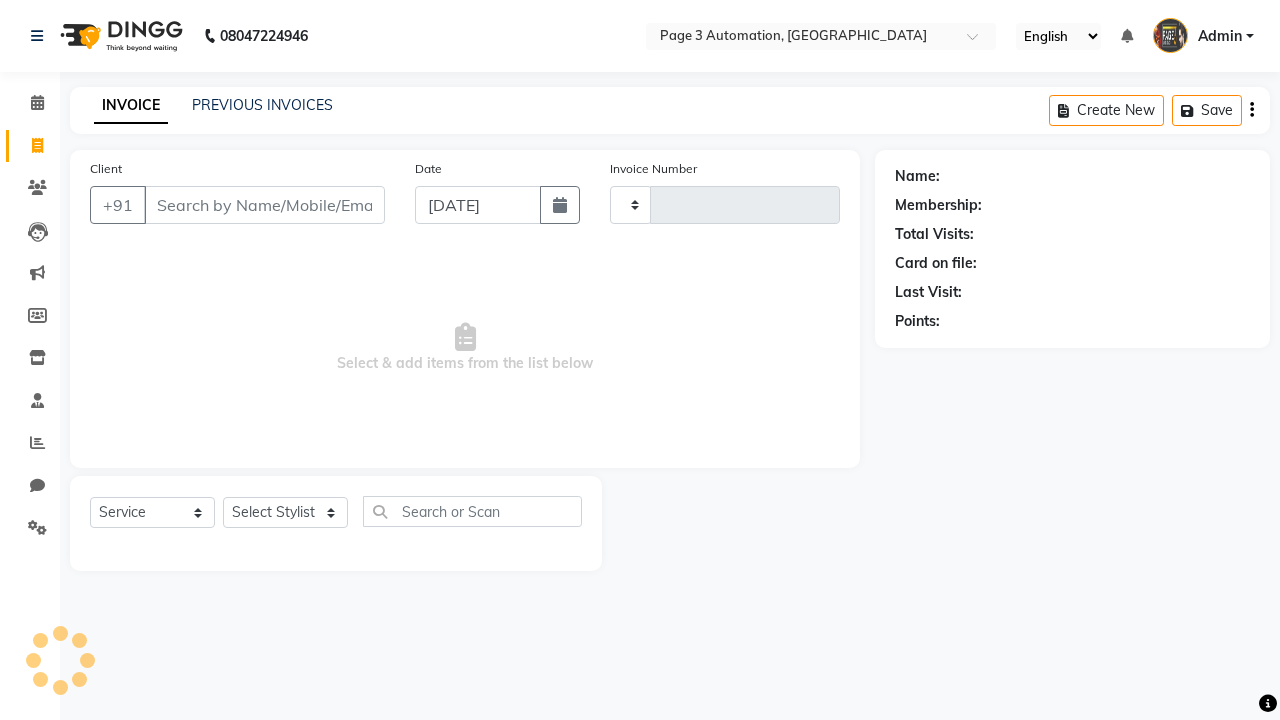 type on "6733" 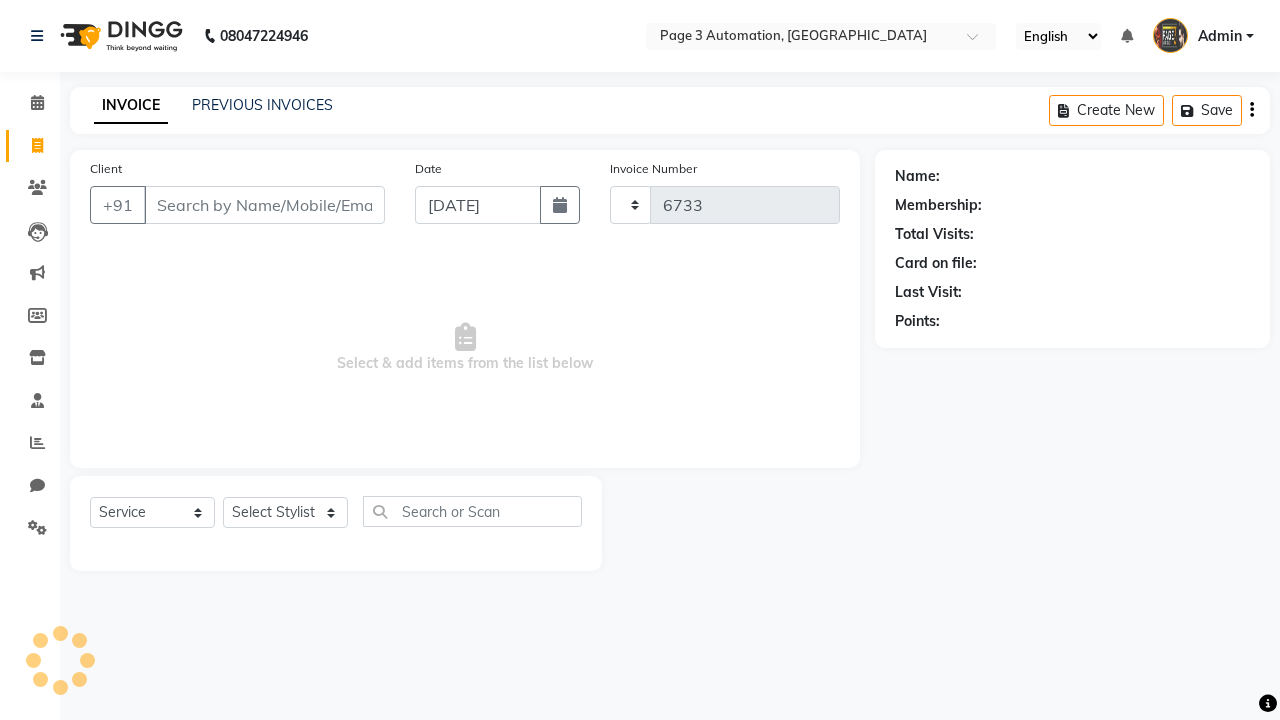 select on "2774" 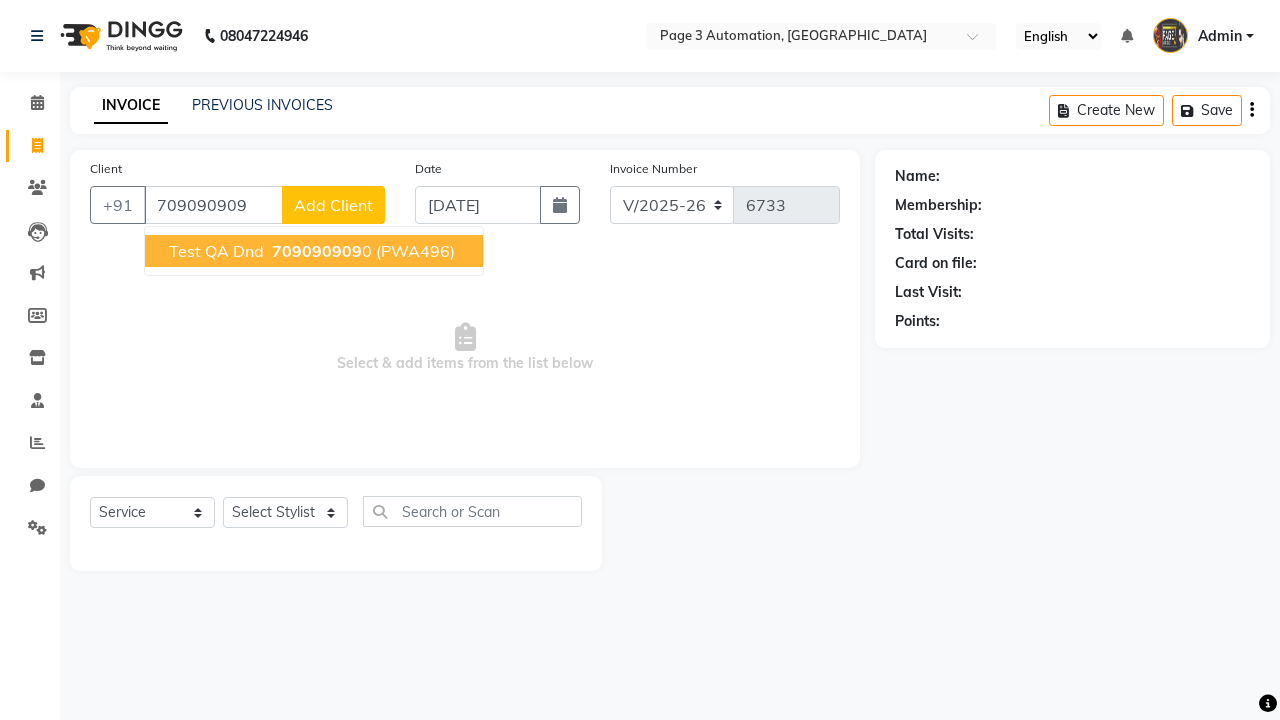 click on "709090909" at bounding box center (317, 251) 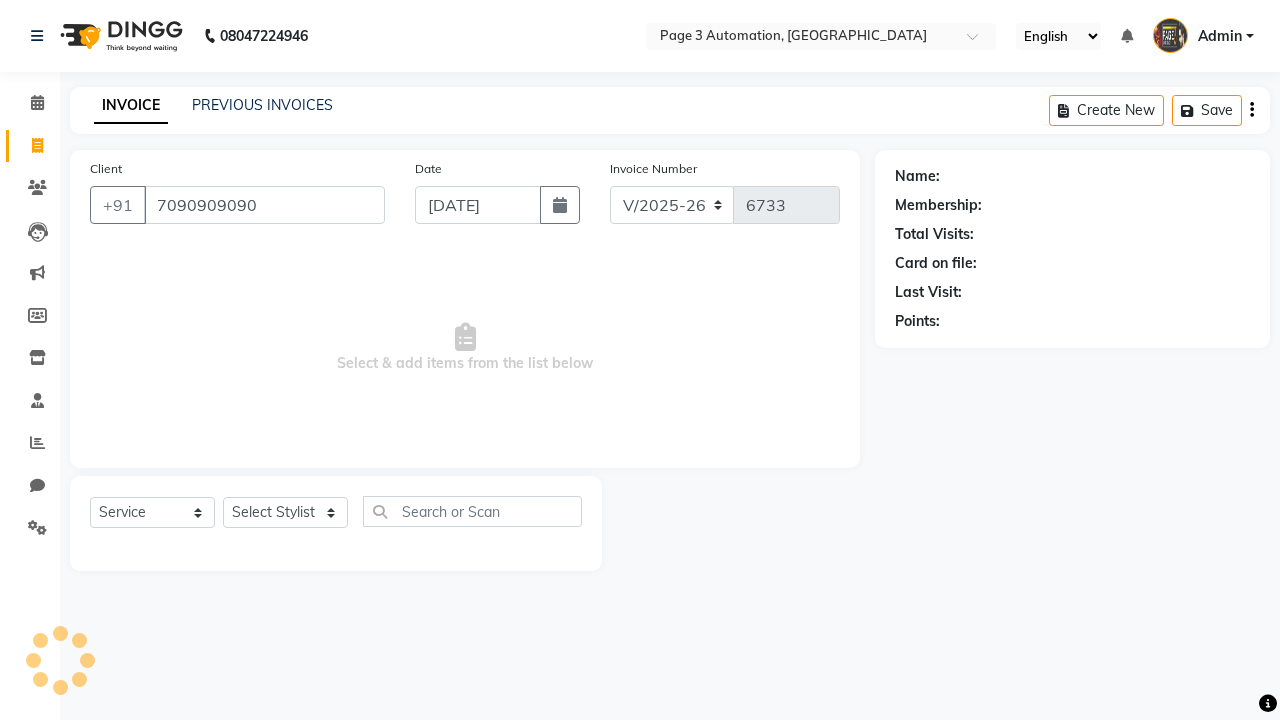 type on "7090909090" 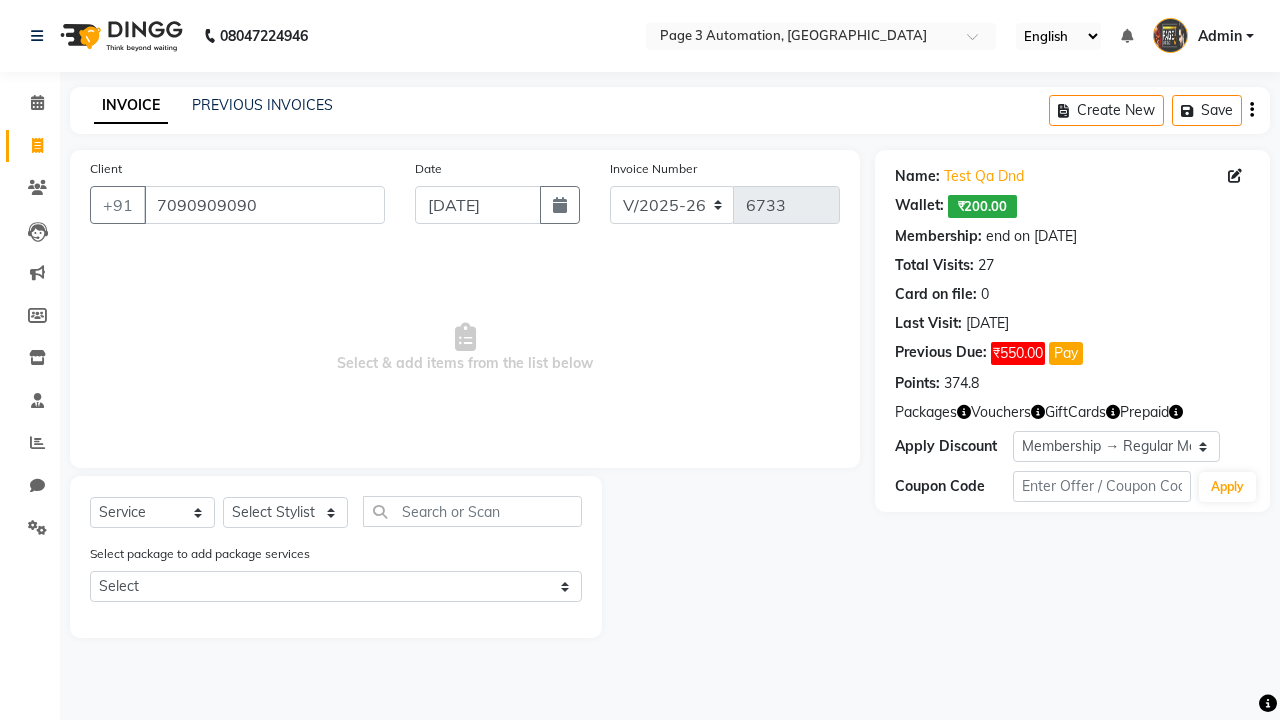 select on "0:" 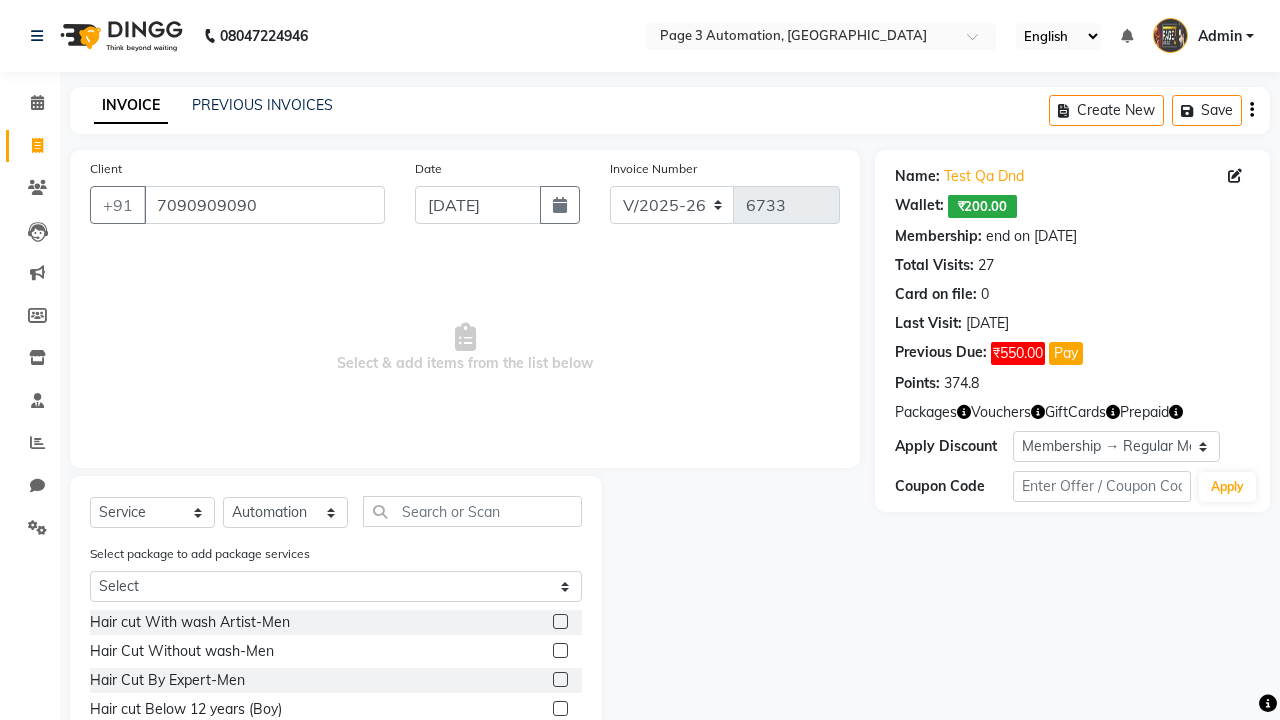 click 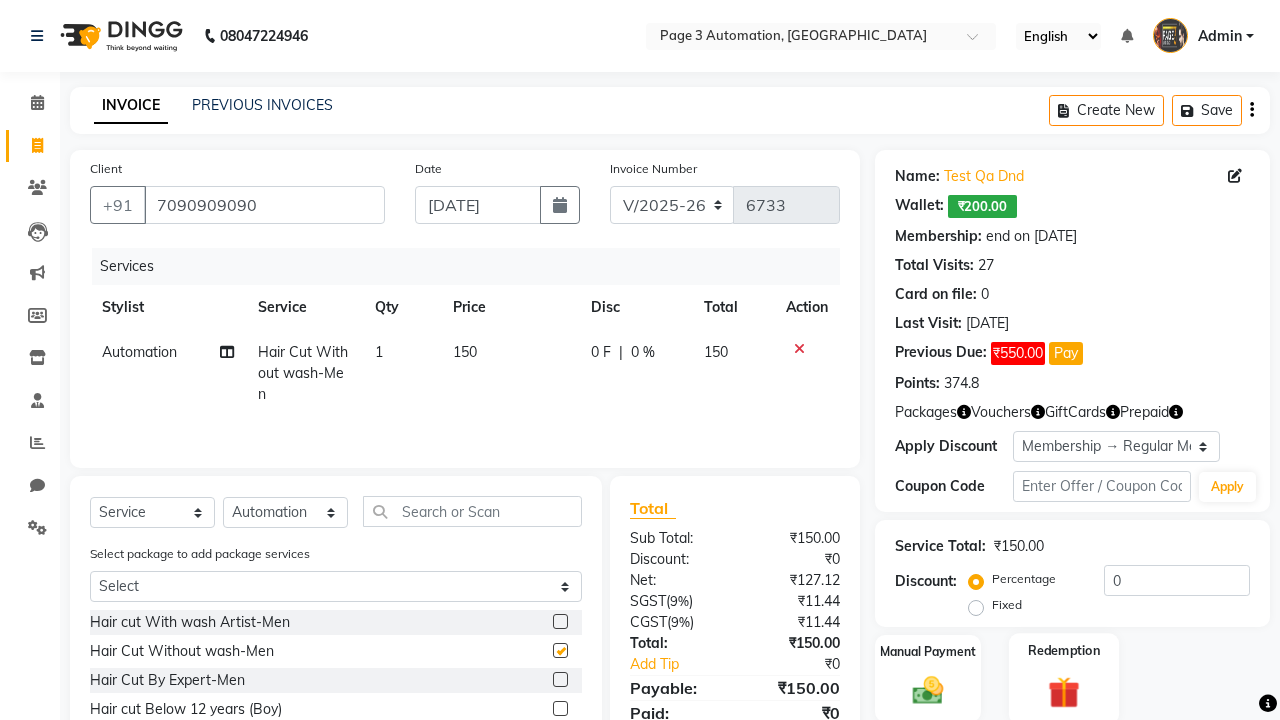 click 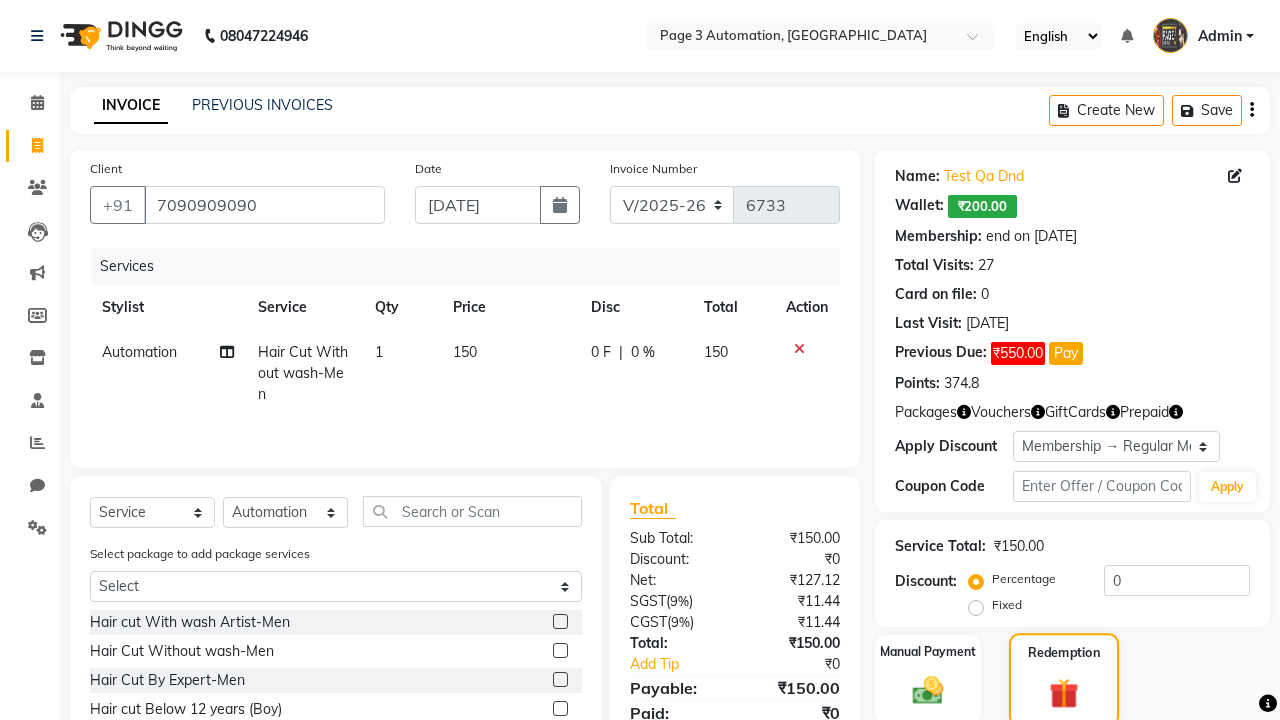 checkbox on "false" 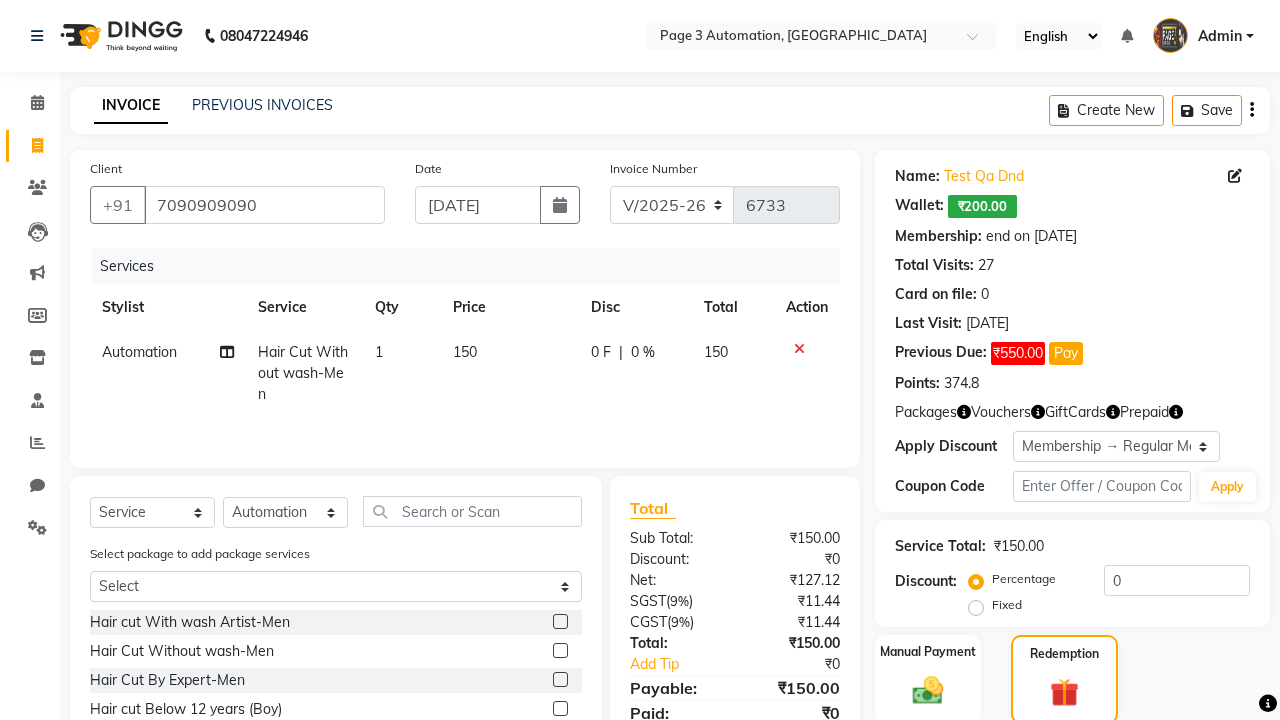 click on "Voucher  1" 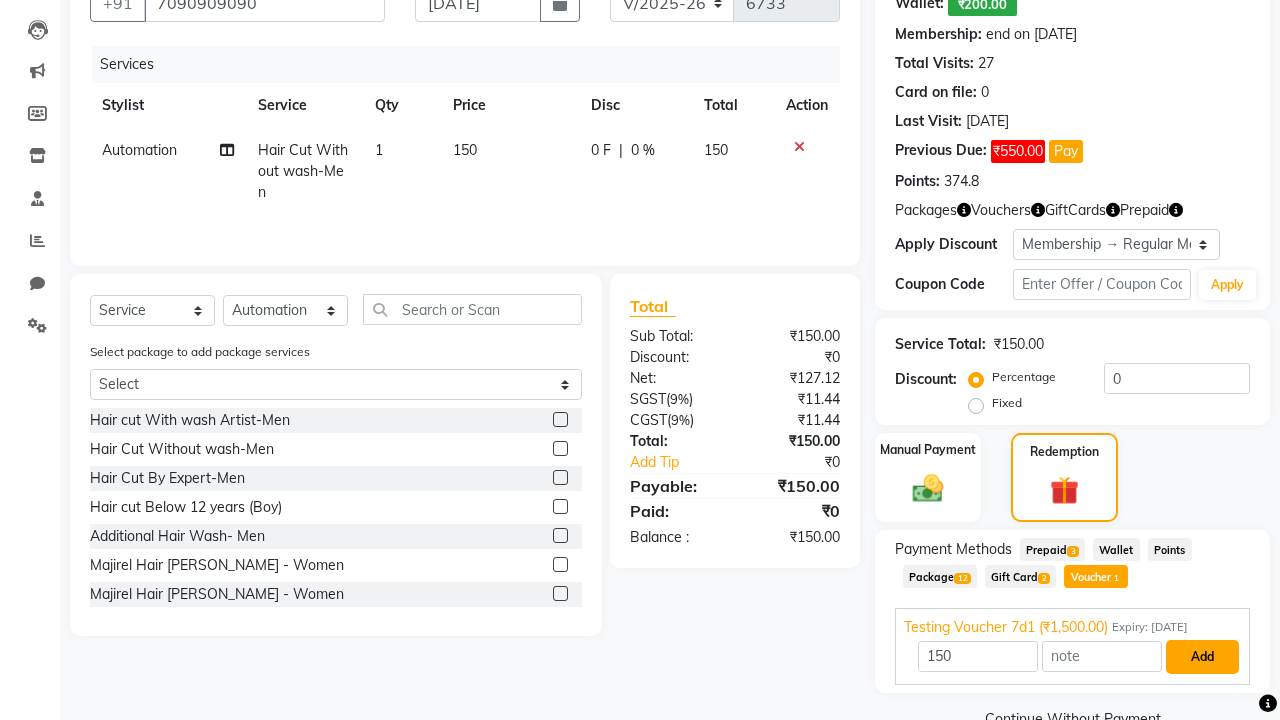 click on "Add" at bounding box center [1202, 657] 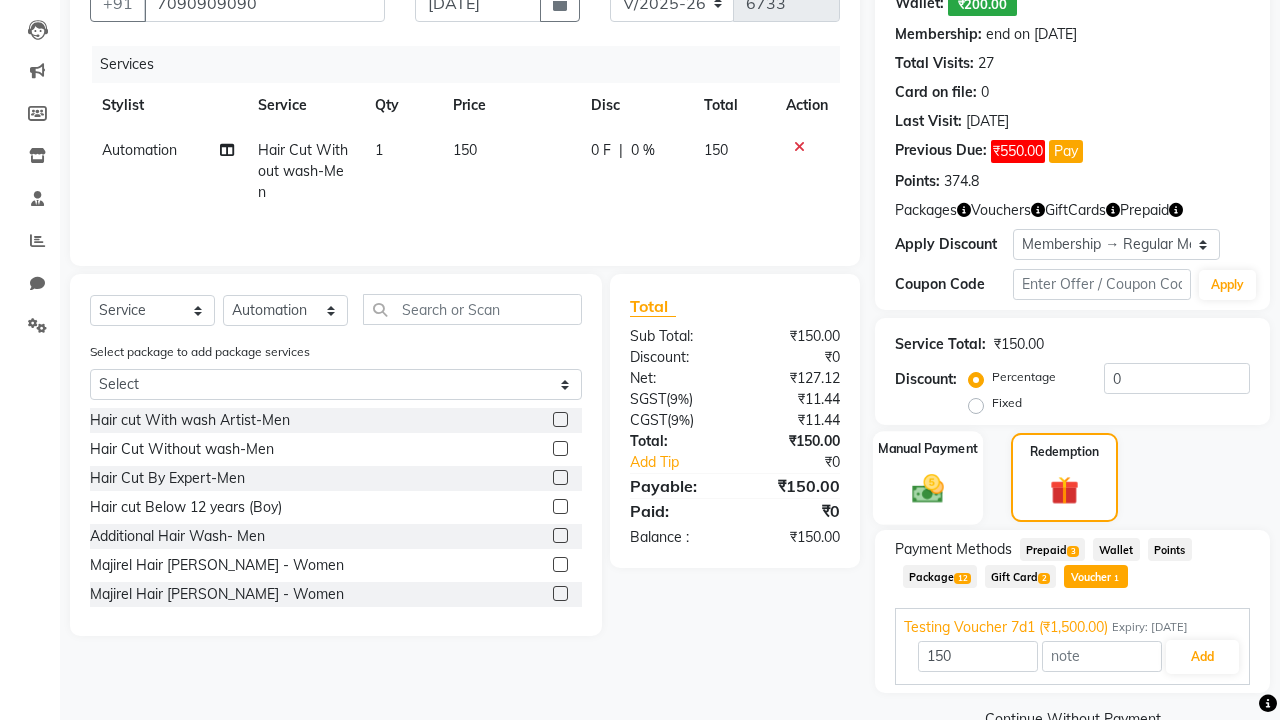 click 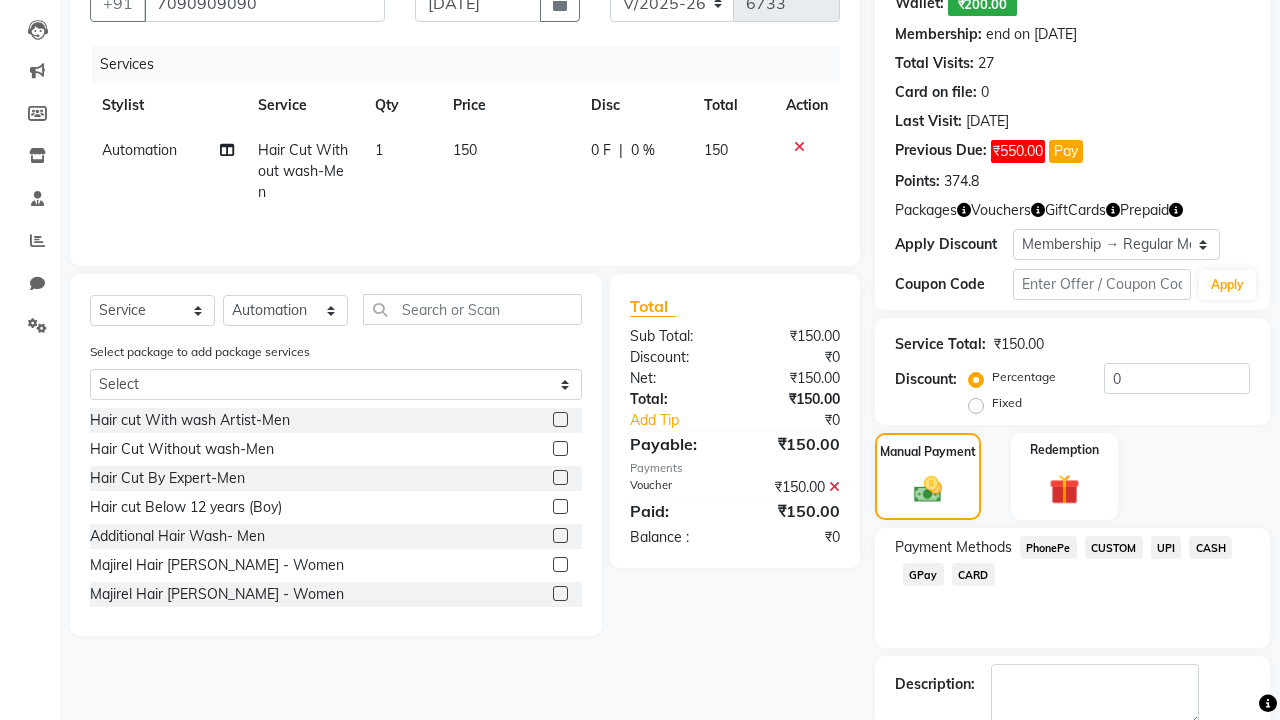 click on "PhonePe" 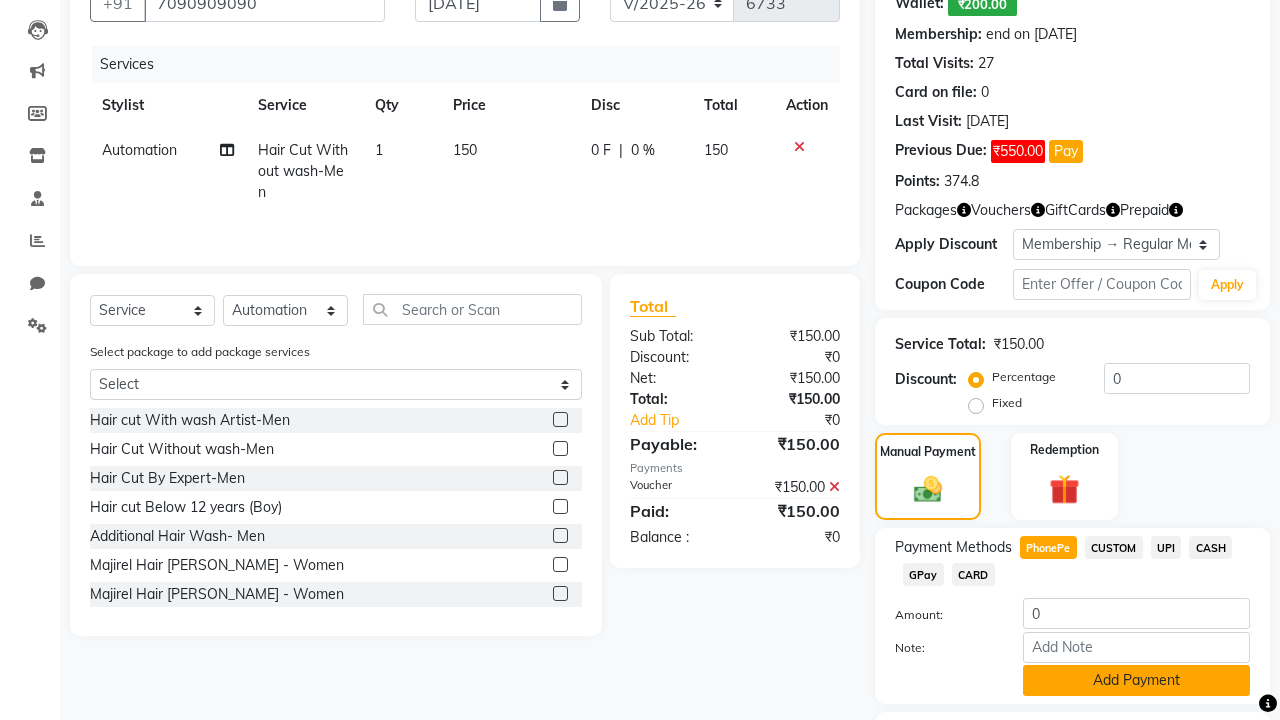 click on "Add Payment" 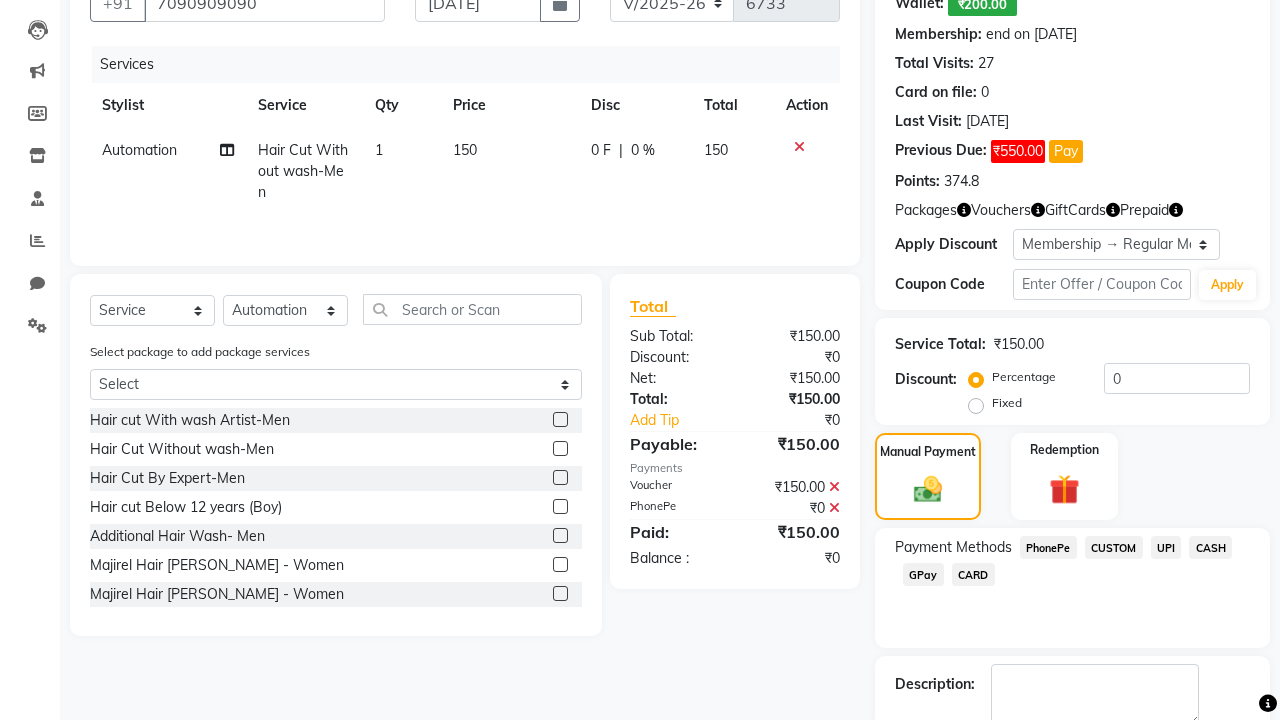 click 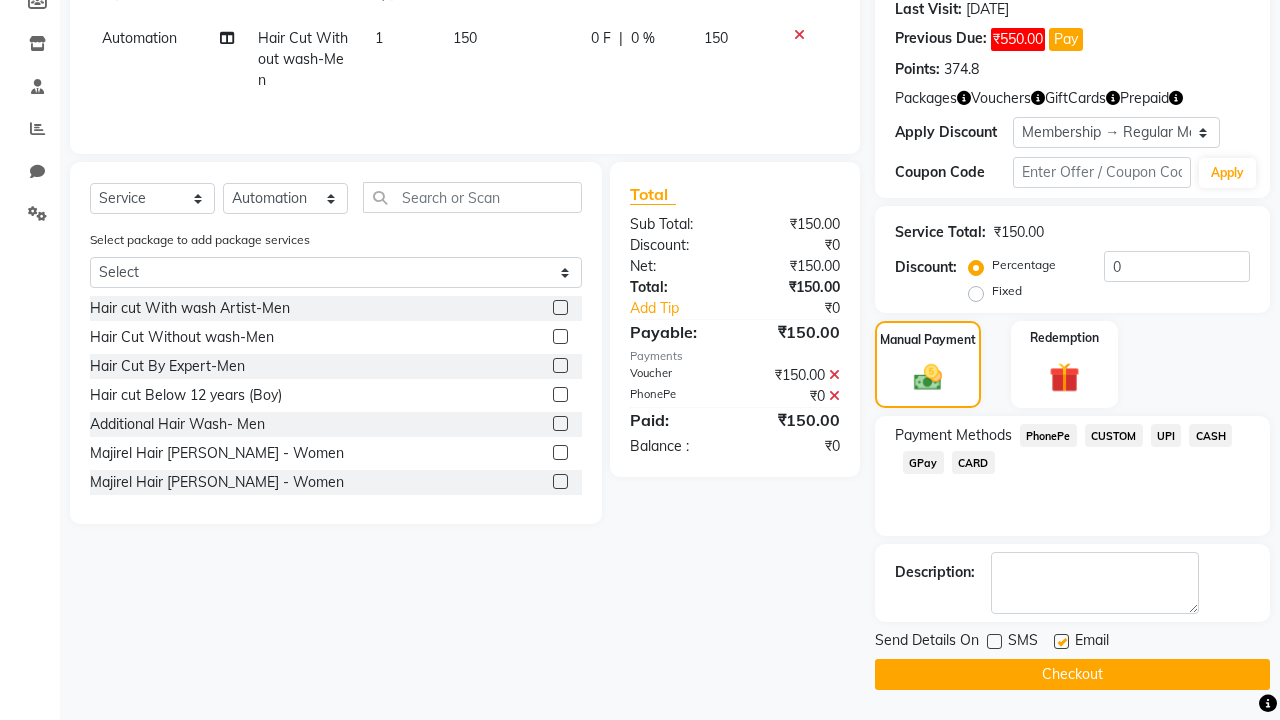 click 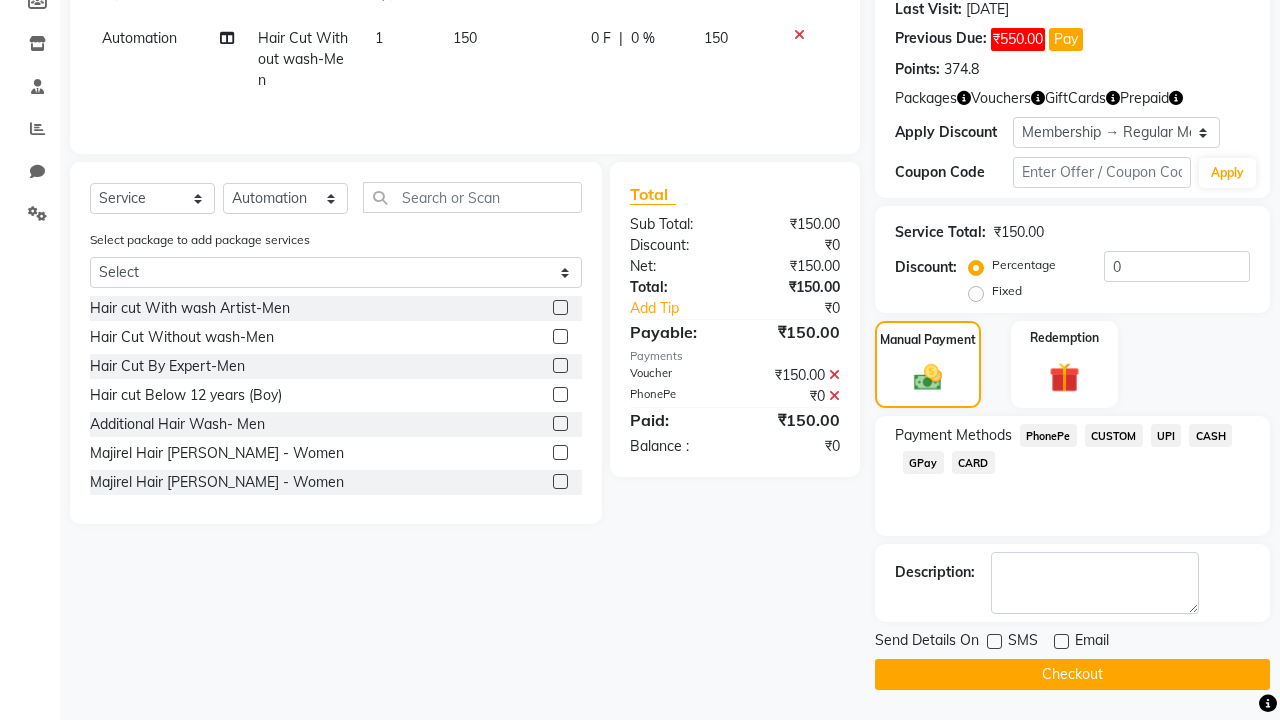 click on "Checkout" 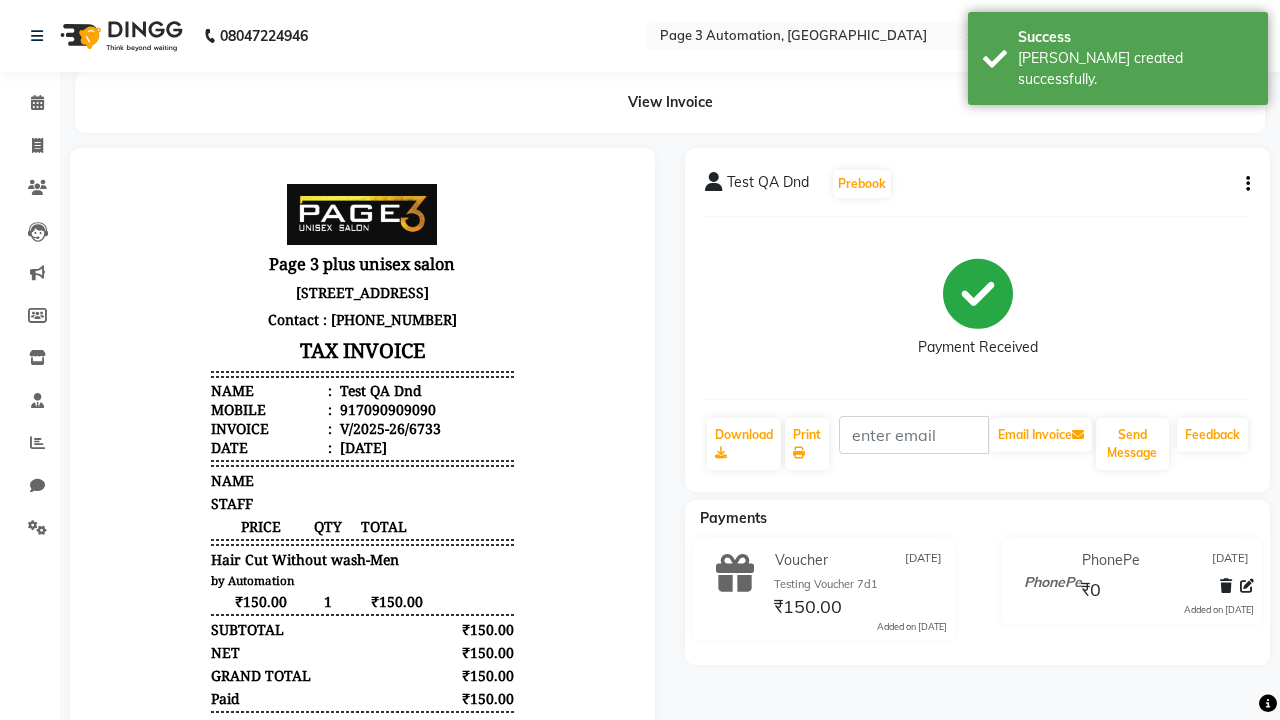 scroll, scrollTop: 0, scrollLeft: 0, axis: both 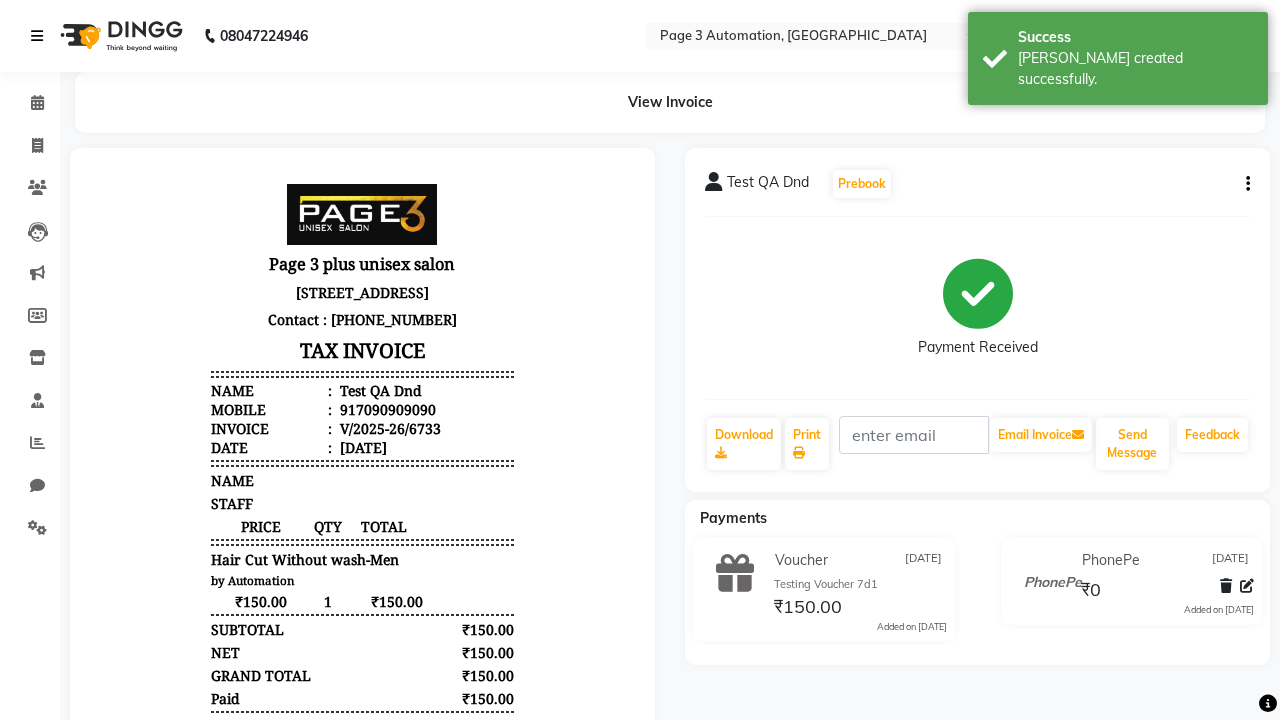 click on "[PERSON_NAME] created successfully." at bounding box center (1135, 69) 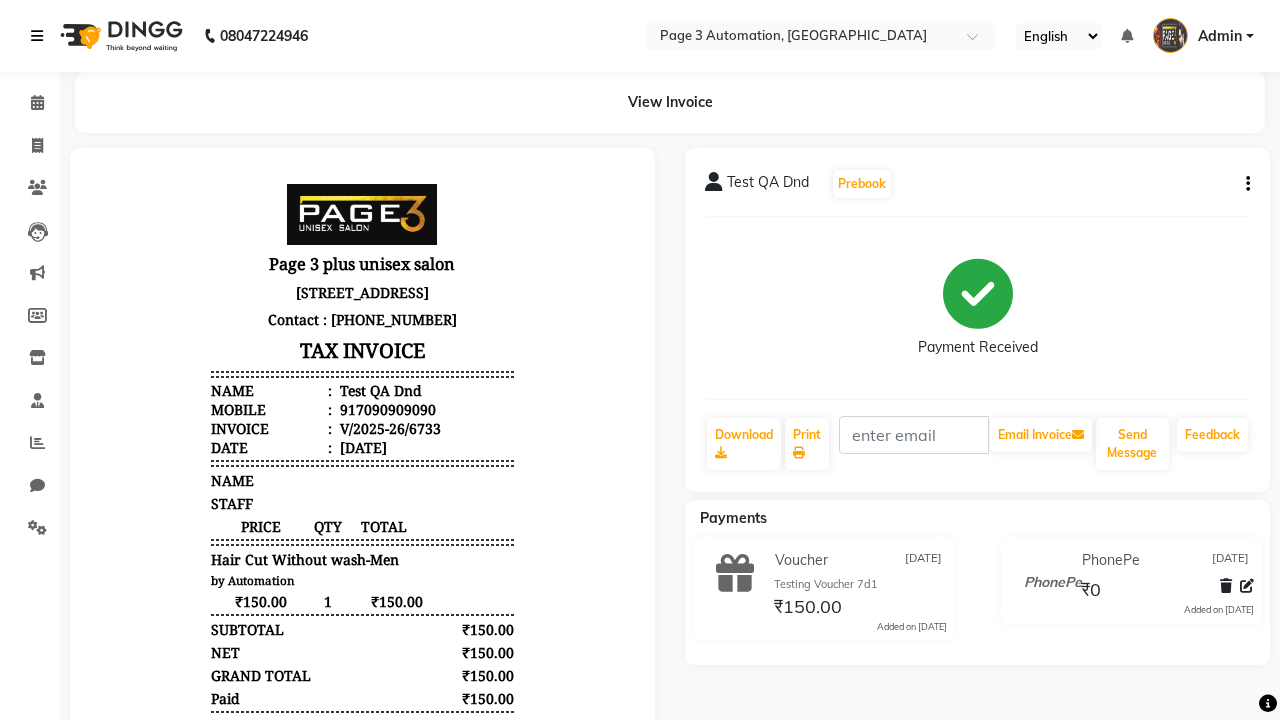 click at bounding box center [37, 36] 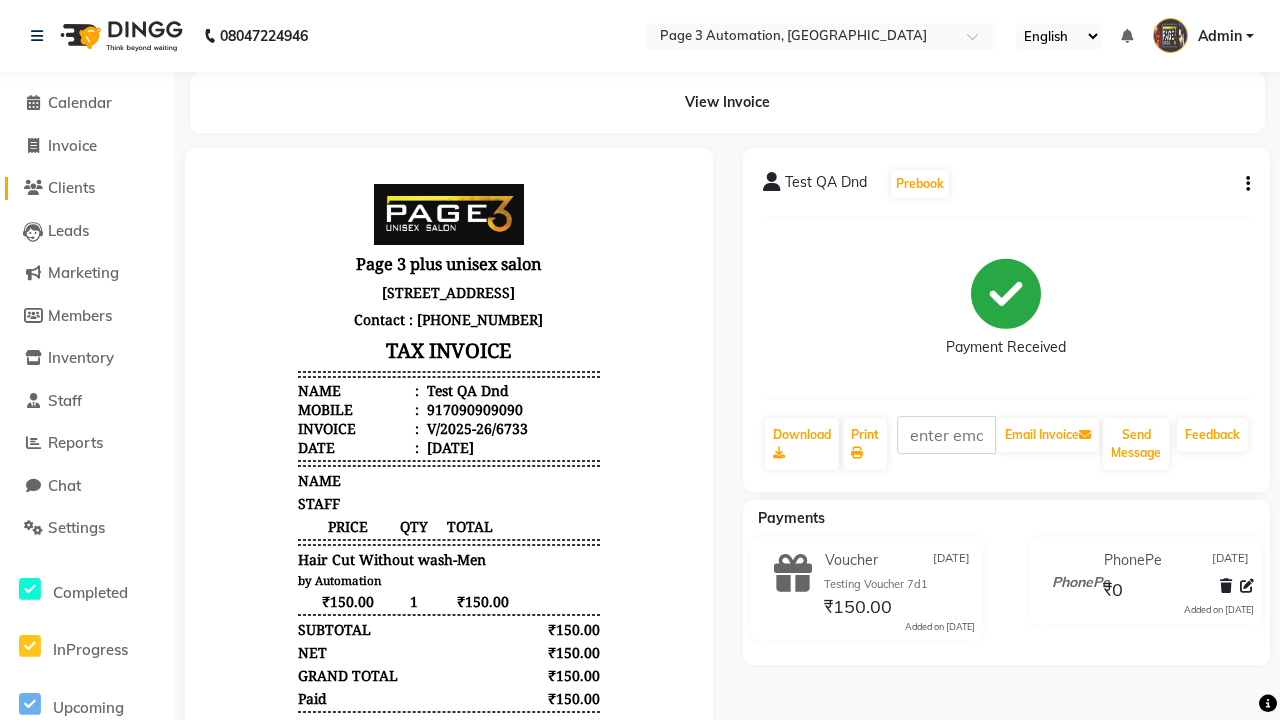 click on "Clients" 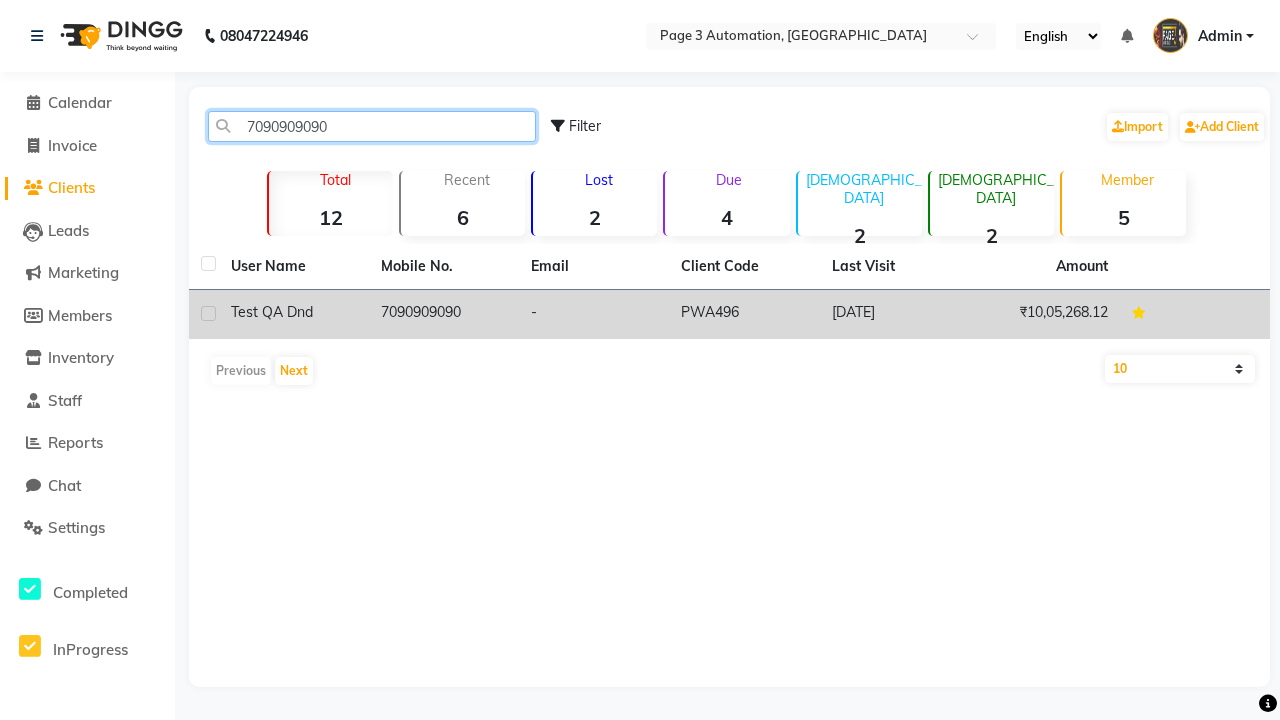 type on "7090909090" 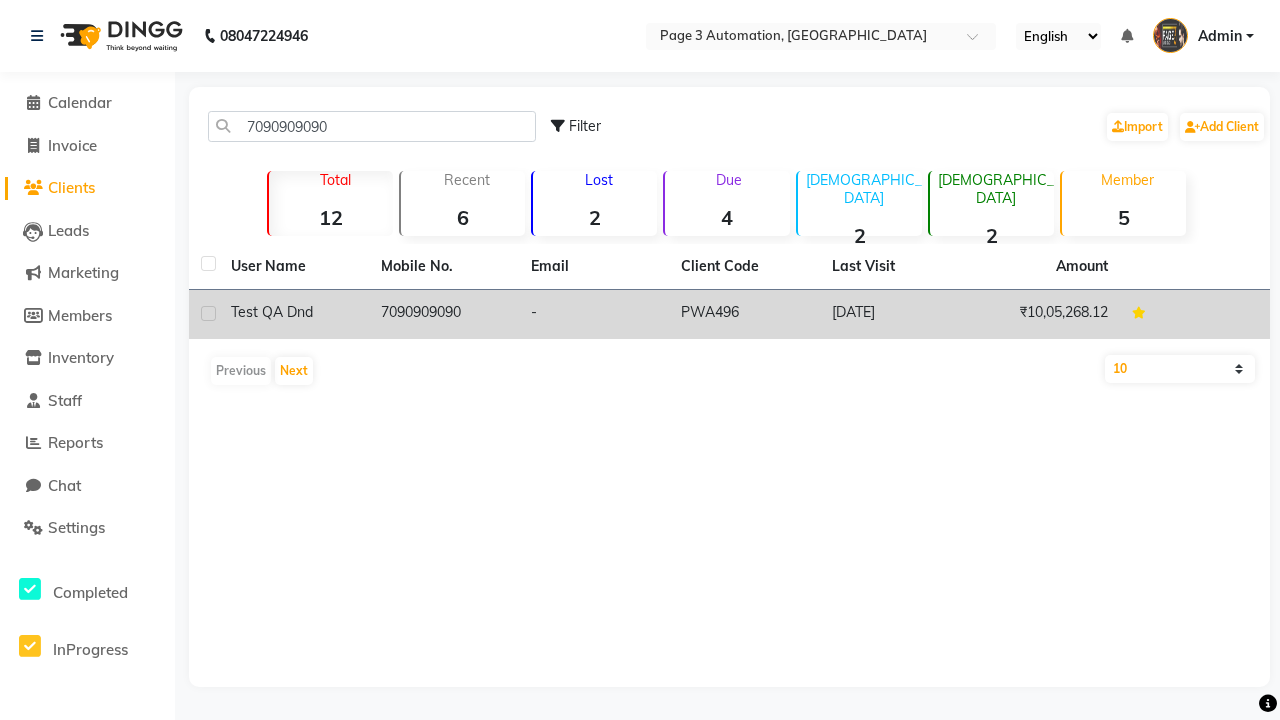 click on "7090909090" 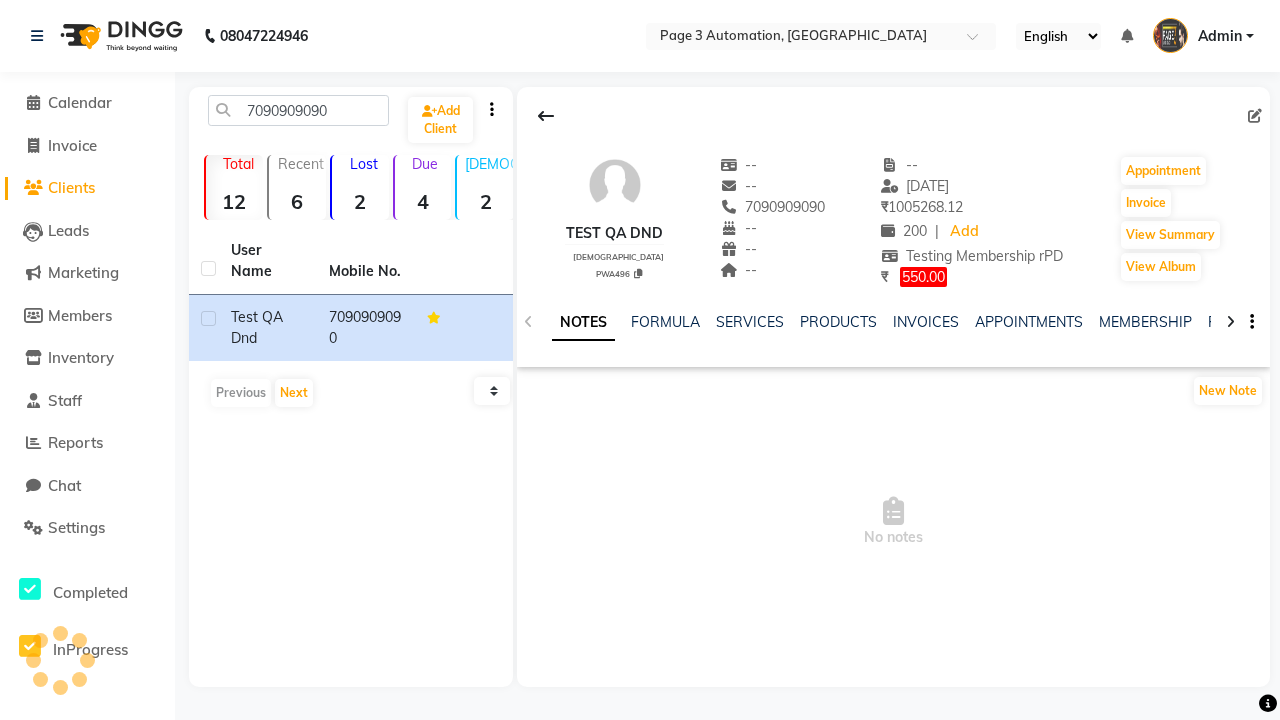 click on "VOUCHERS" 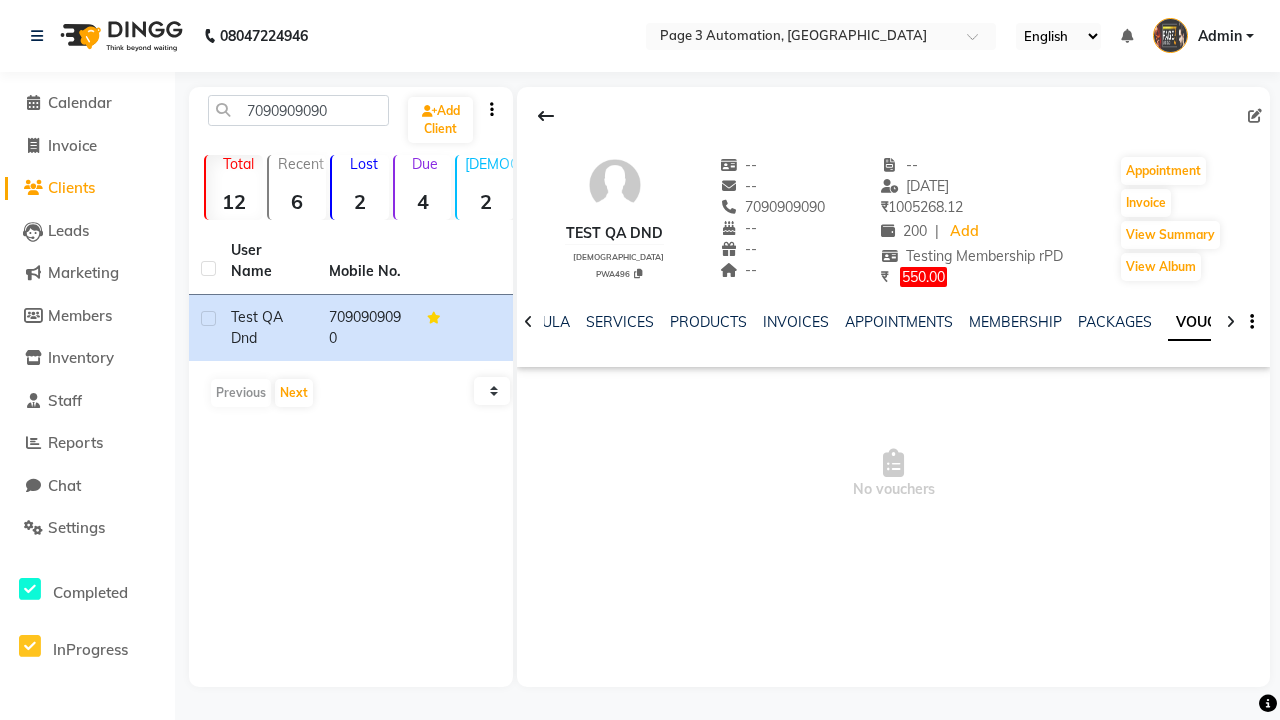 scroll, scrollTop: 0, scrollLeft: 460, axis: horizontal 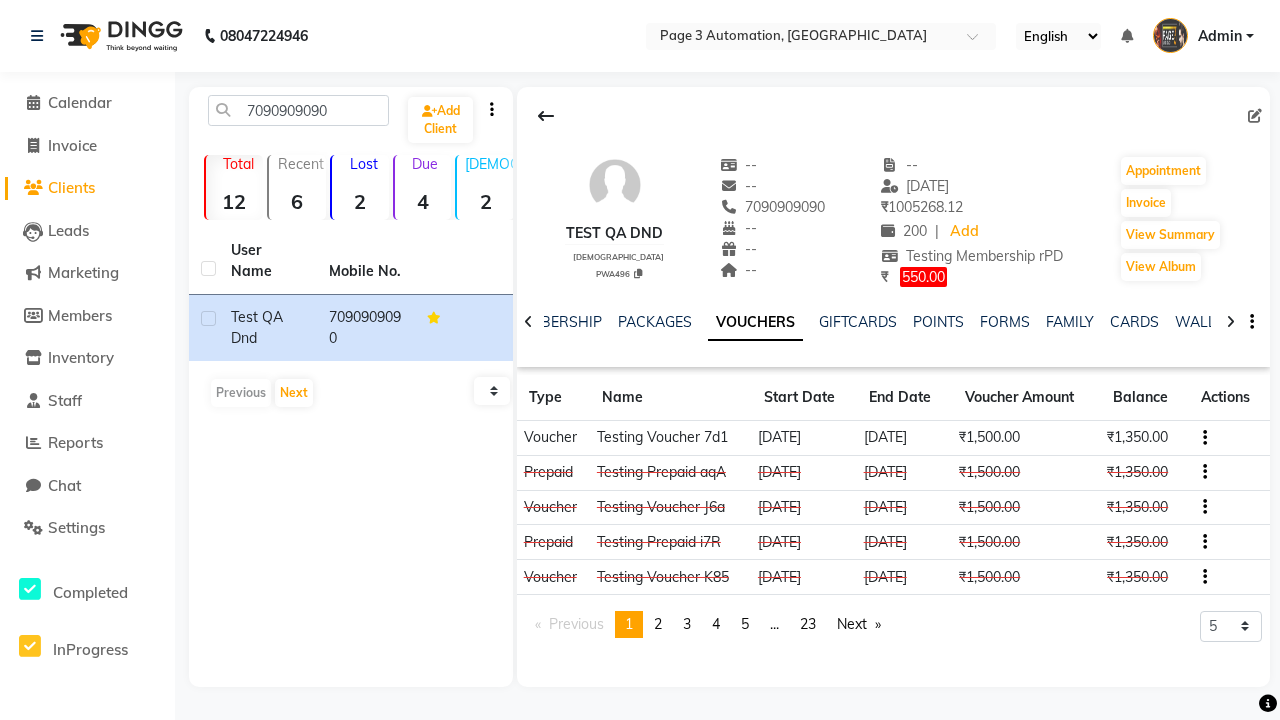 click 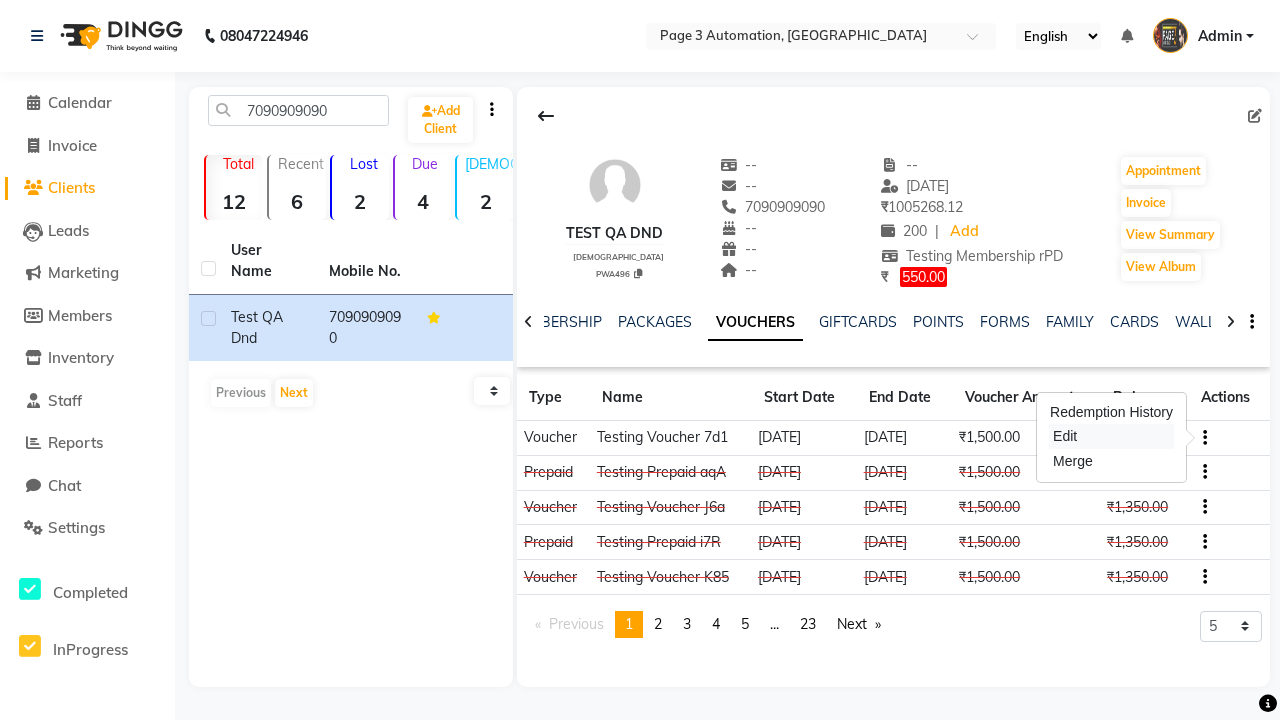 click on "Edit" at bounding box center (1111, 436) 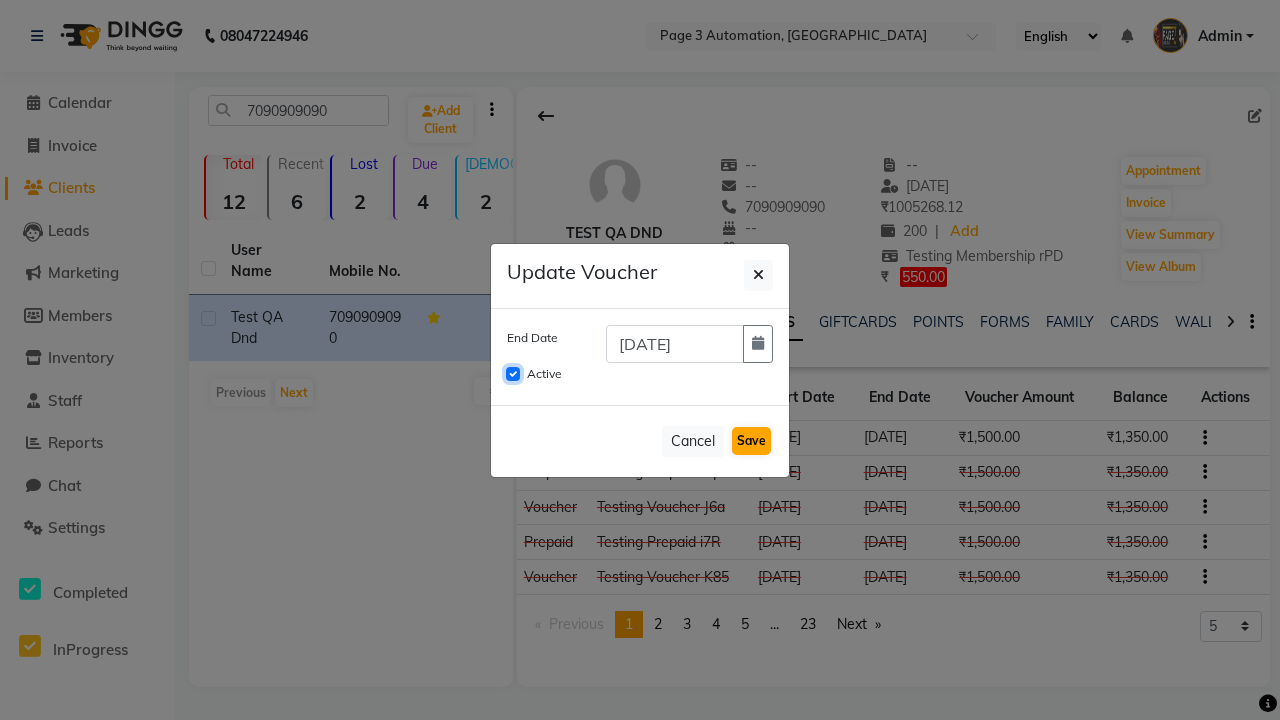 click on "Active" at bounding box center [513, 374] 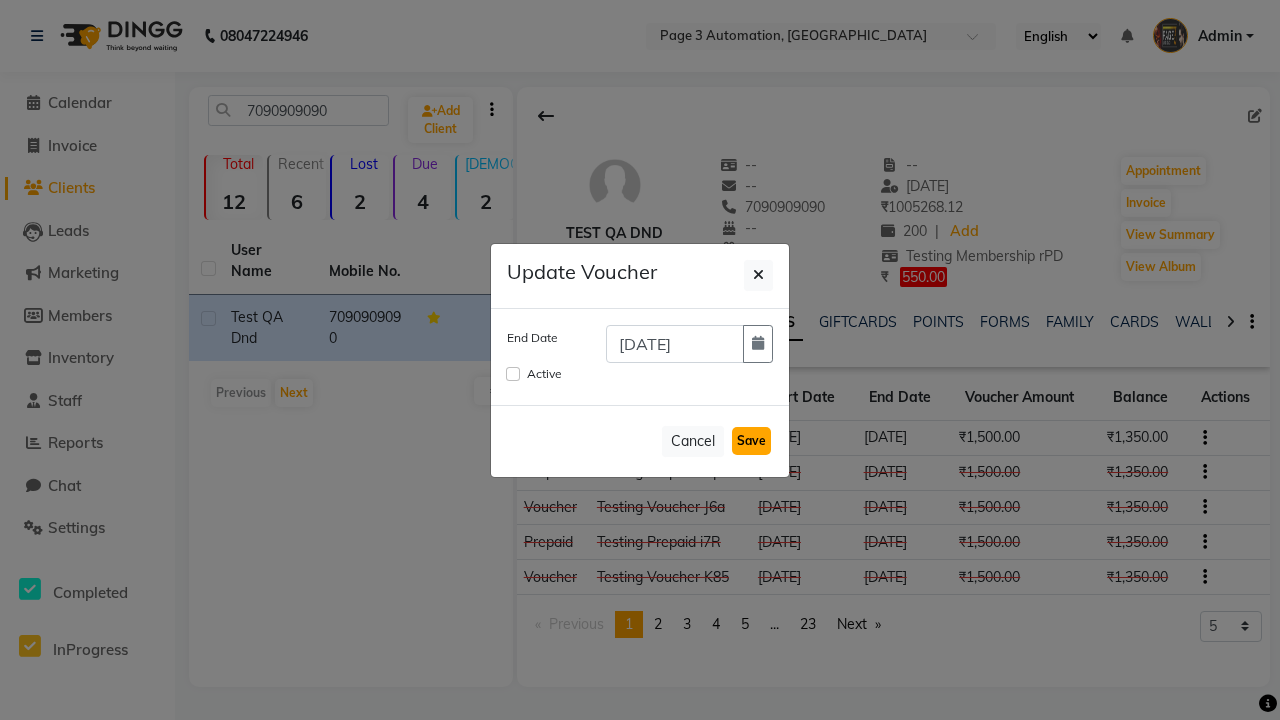 click on "Save" 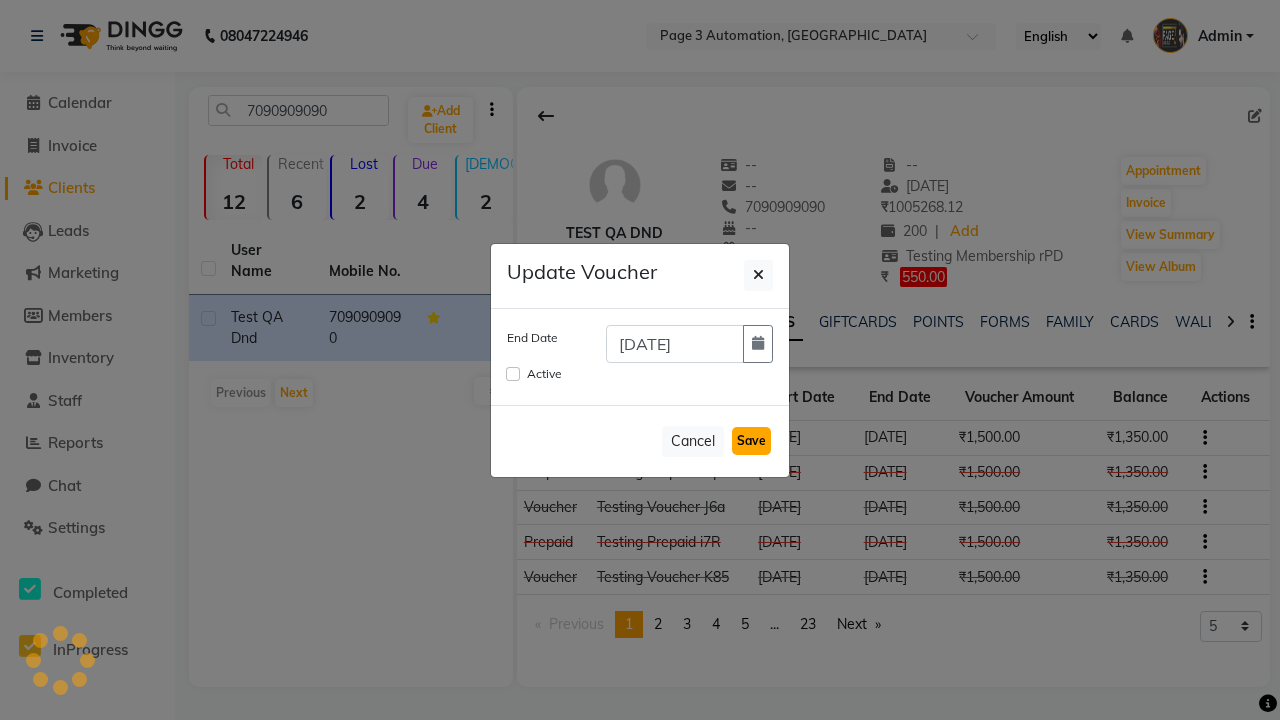 type 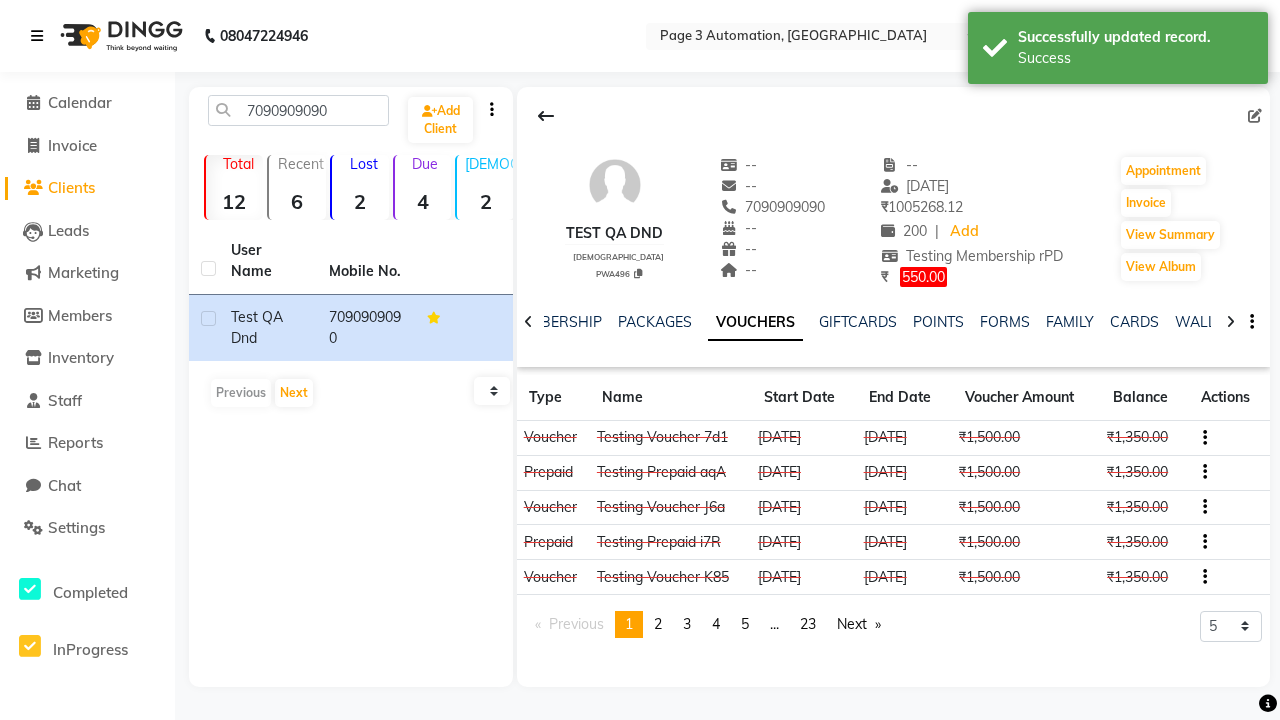 click on "Success" at bounding box center [1135, 58] 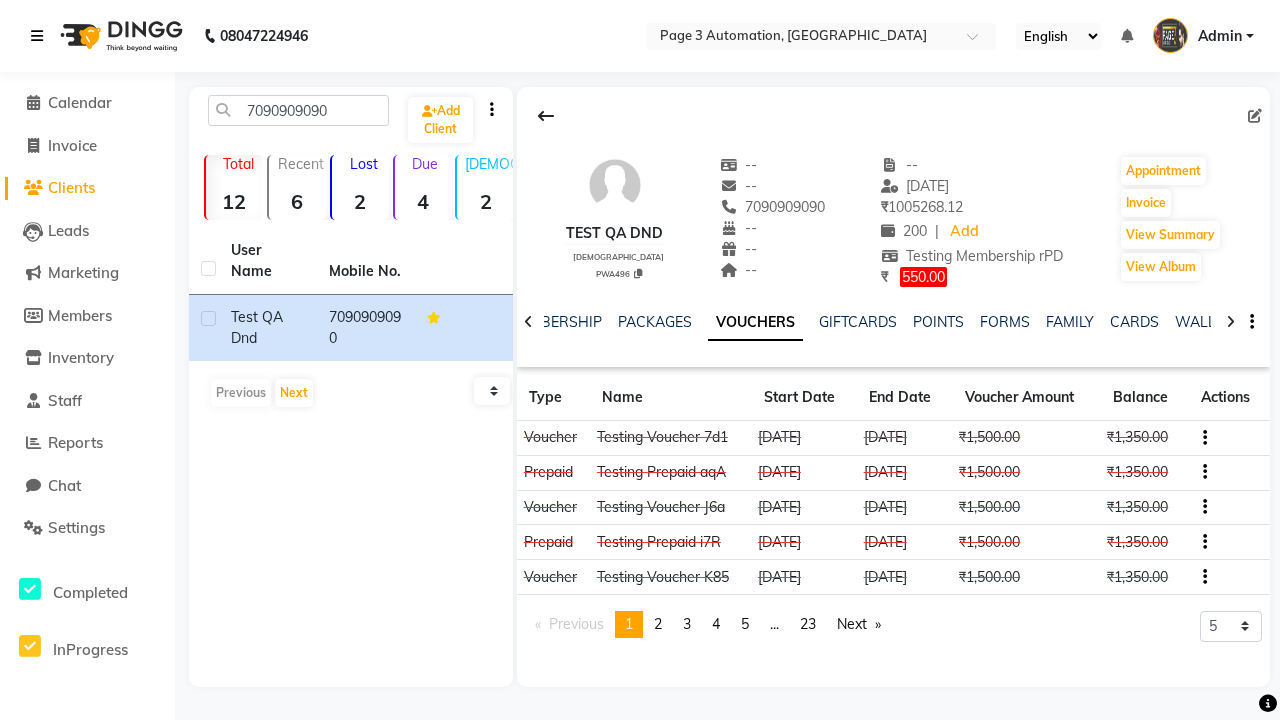 click at bounding box center (37, 36) 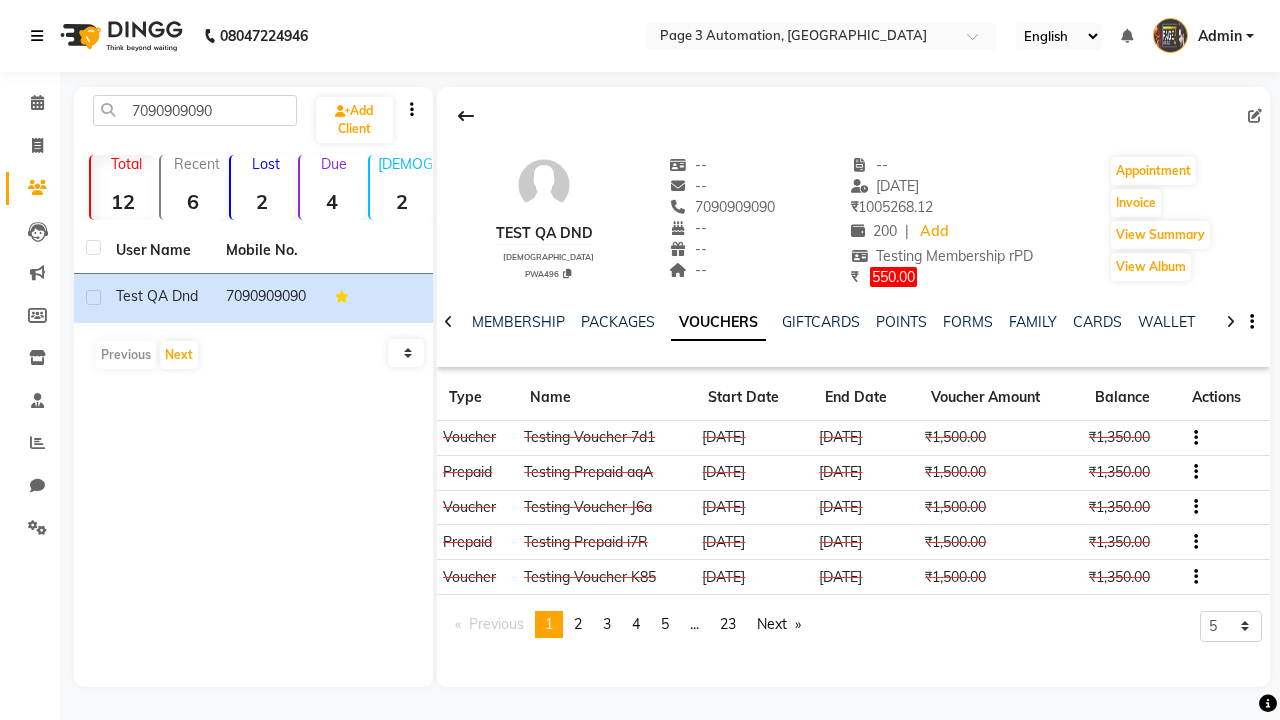 scroll, scrollTop: 0, scrollLeft: 417, axis: horizontal 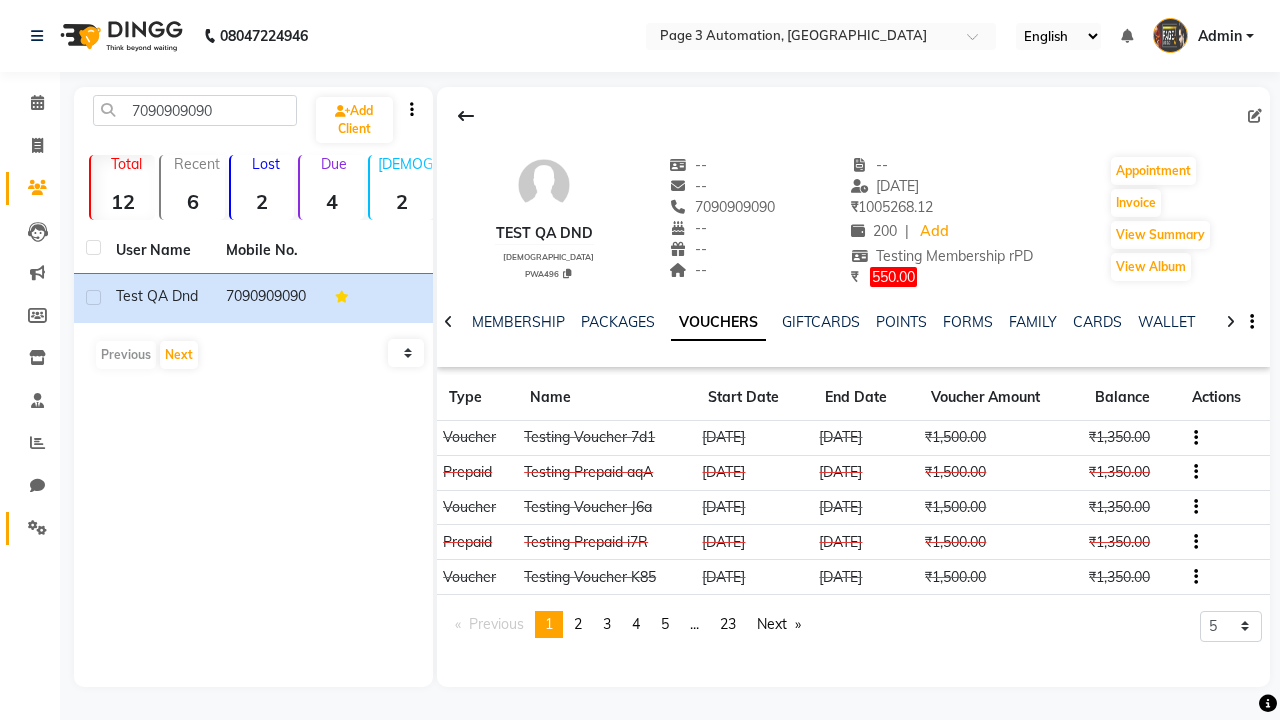 click 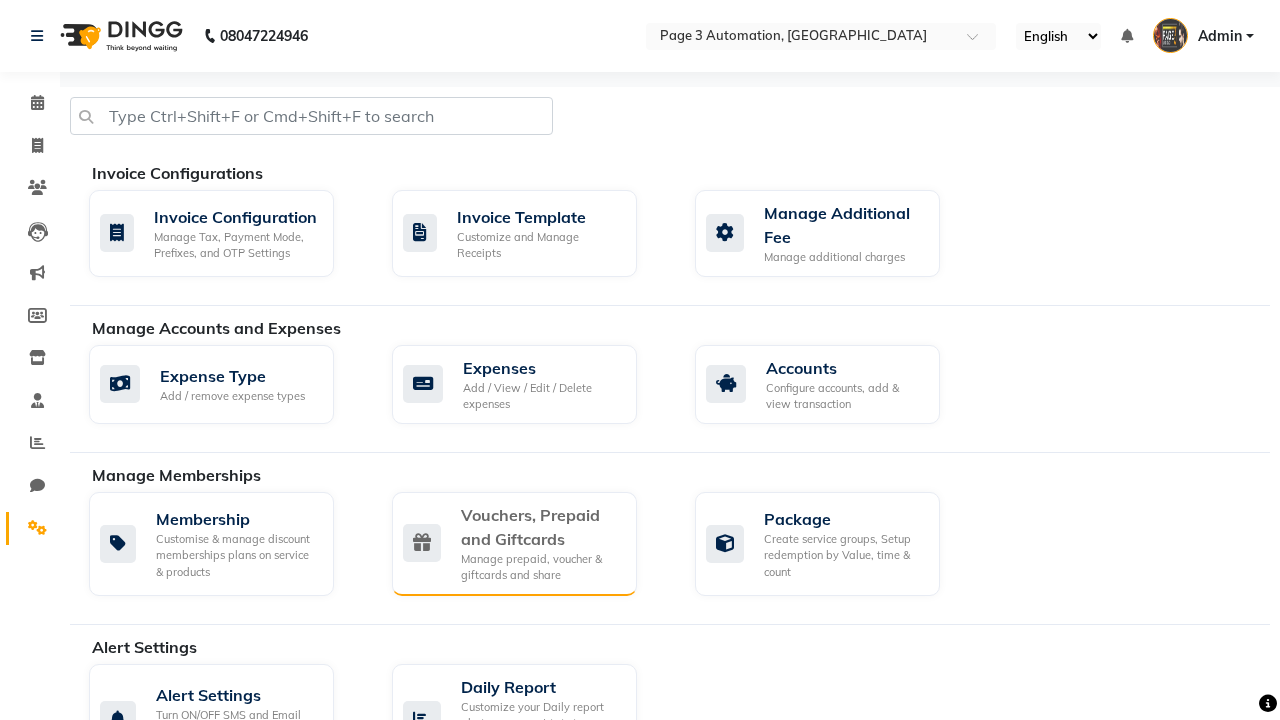 click on "Vouchers, Prepaid and Giftcards" 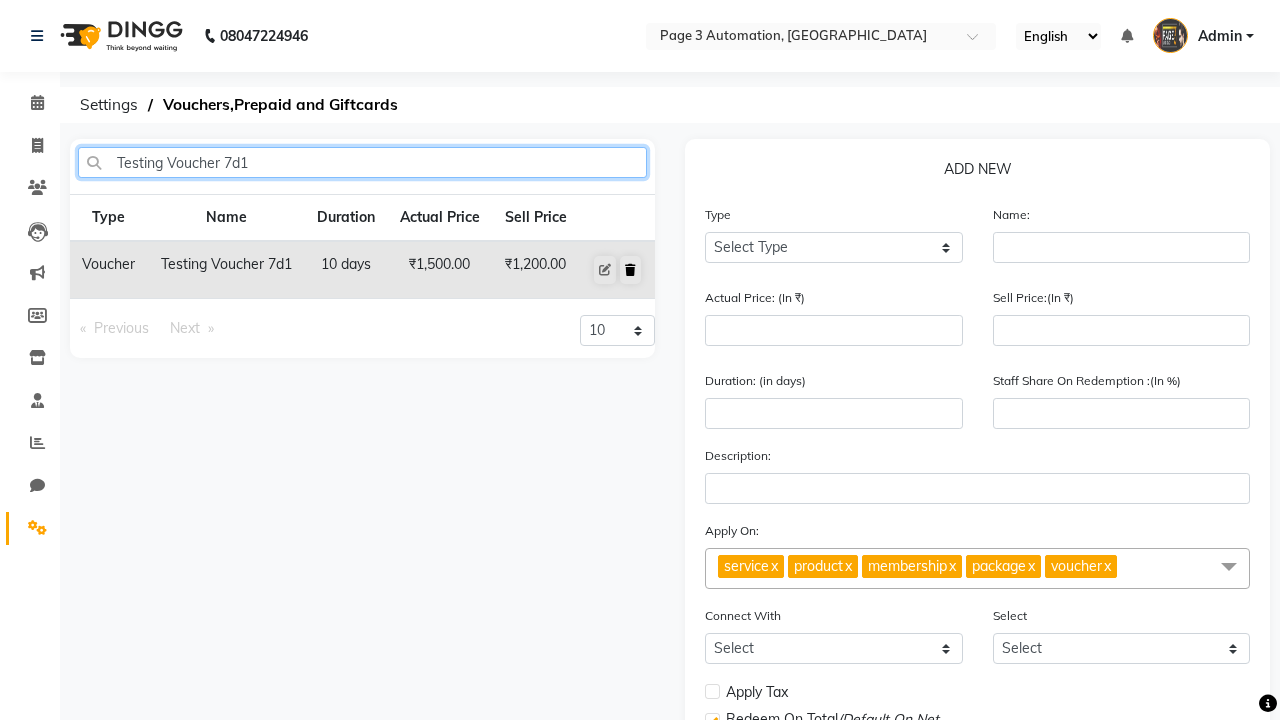 type on "Testing Voucher 7d1" 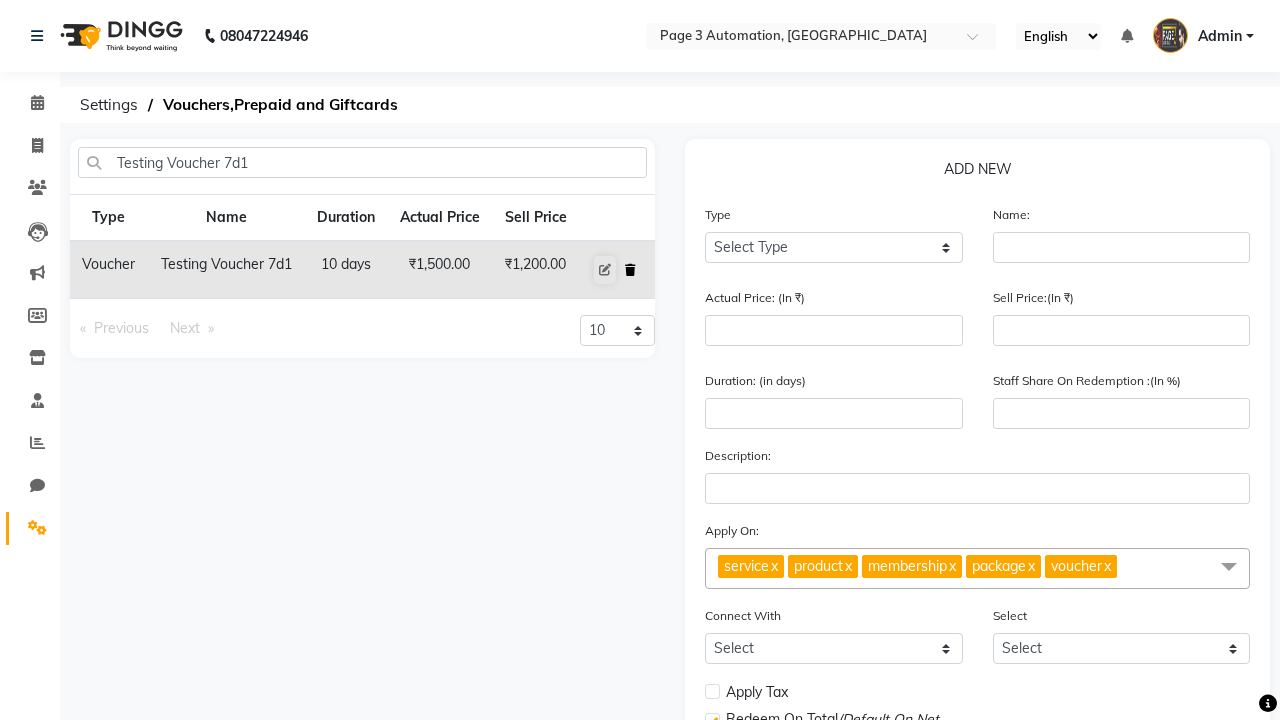 click 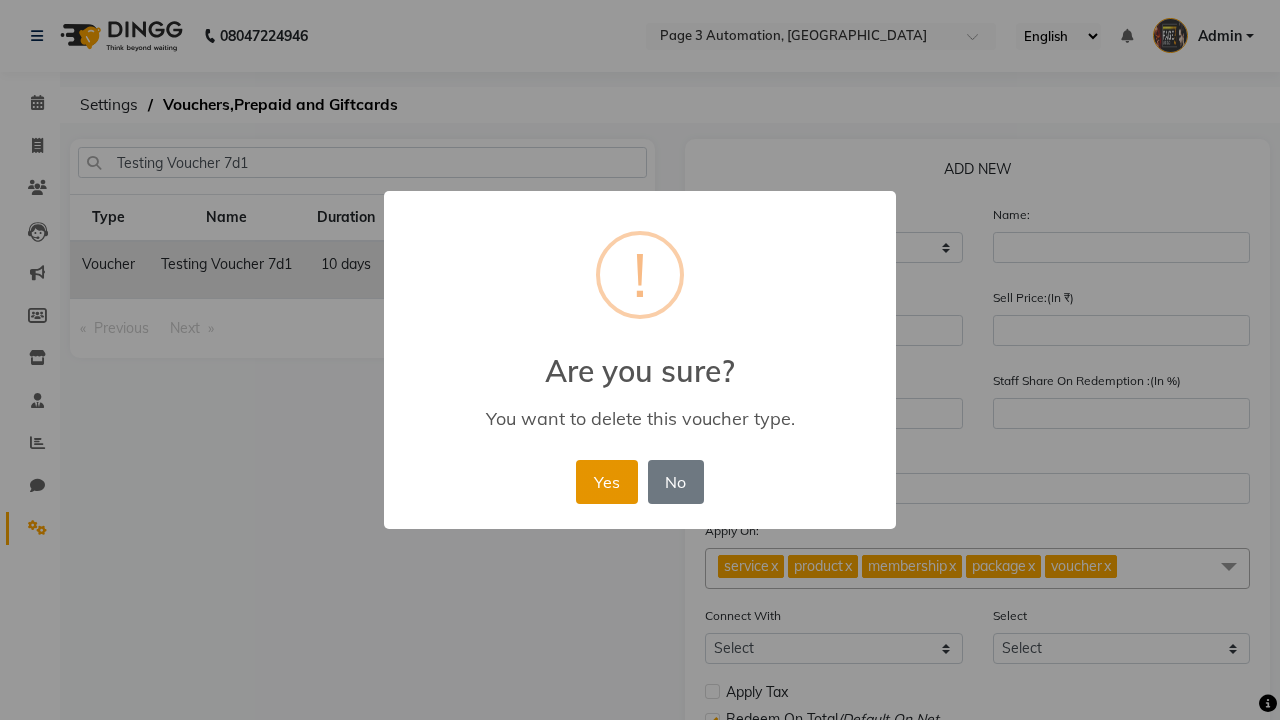 click on "Yes" at bounding box center [606, 482] 